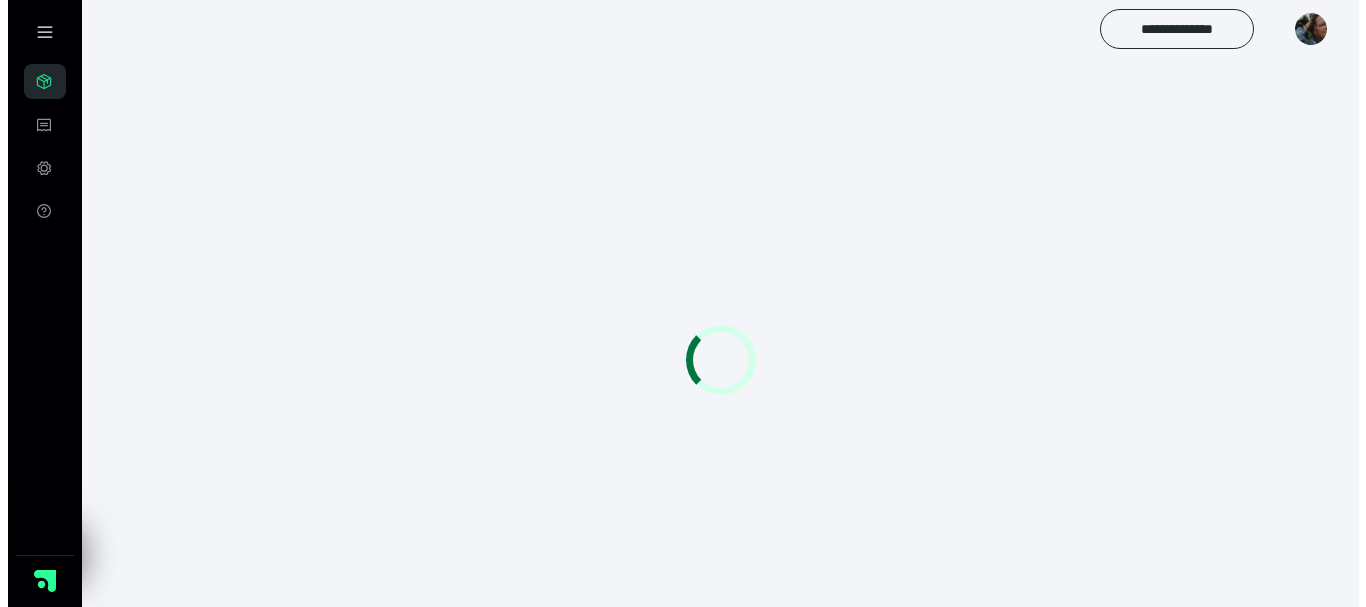 scroll, scrollTop: 0, scrollLeft: 0, axis: both 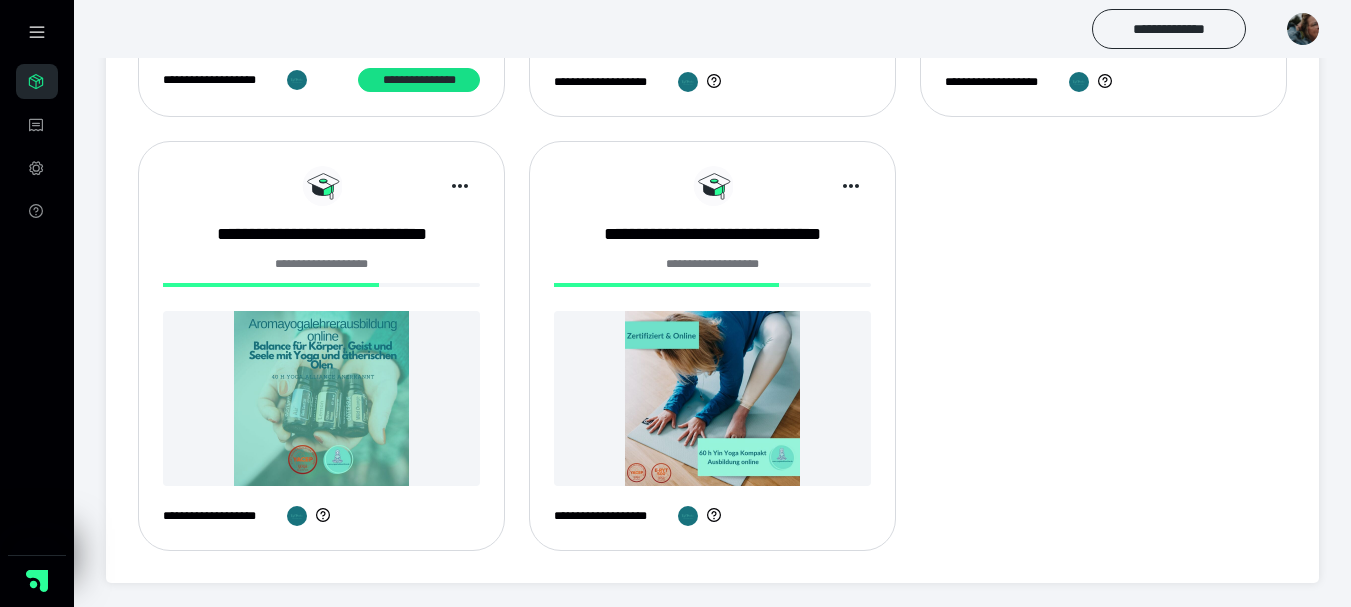 click at bounding box center (712, 398) 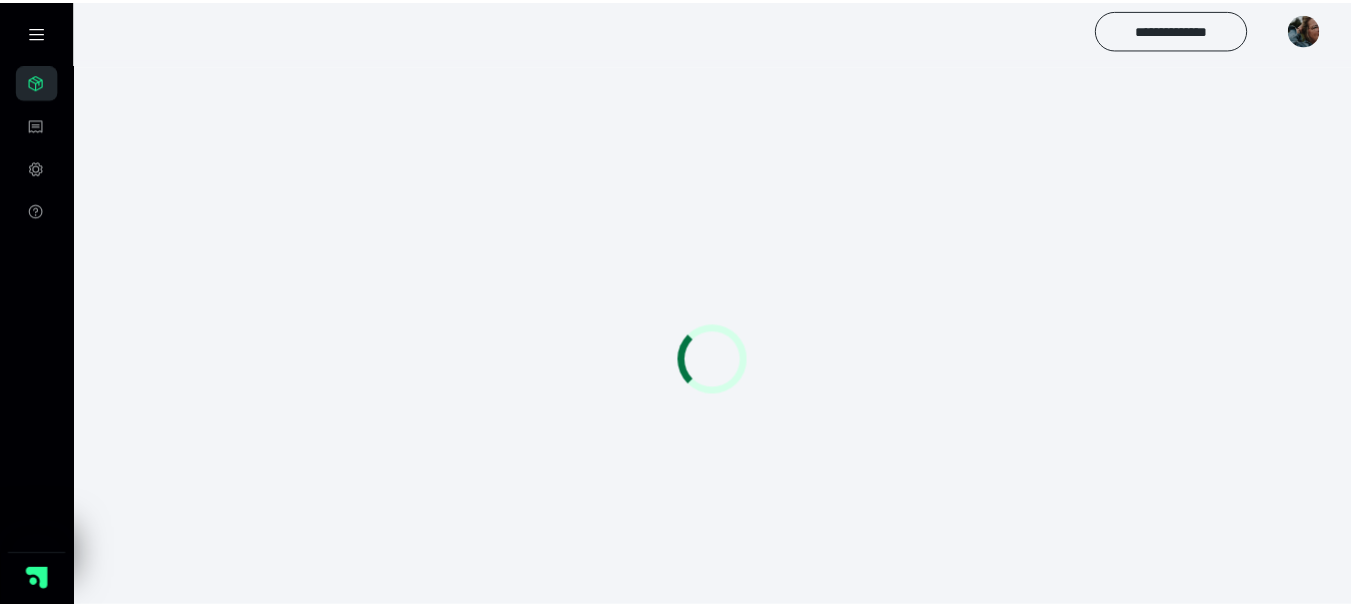 scroll, scrollTop: 0, scrollLeft: 0, axis: both 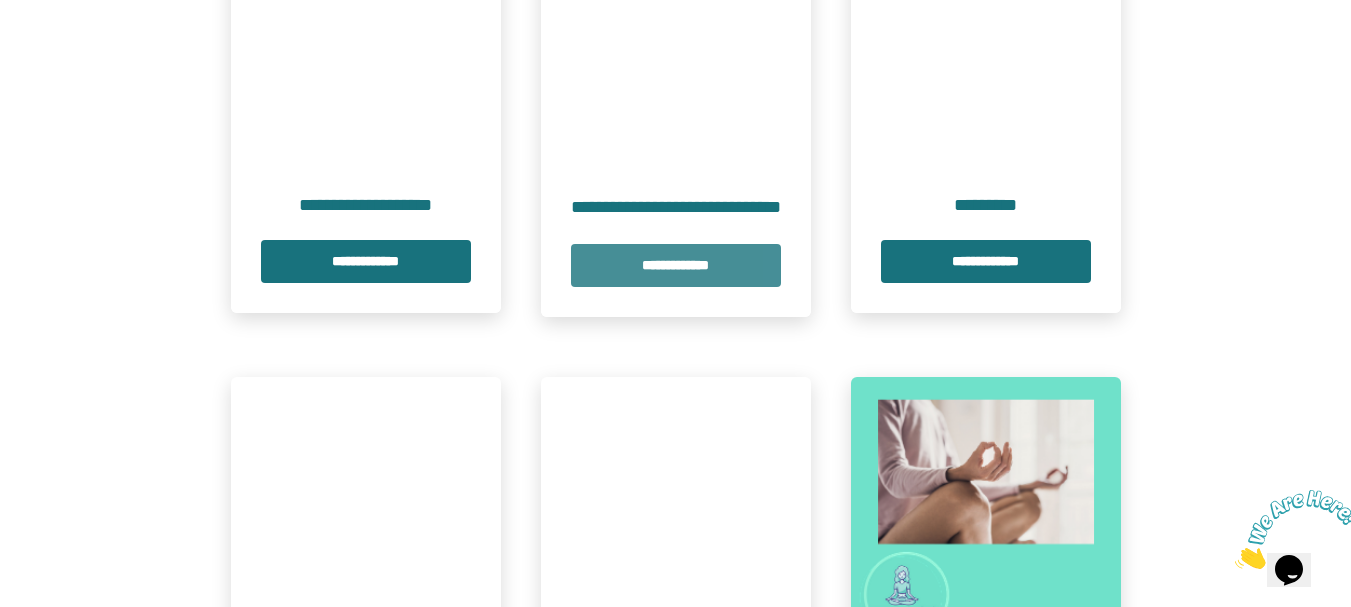 click on "**********" at bounding box center (676, 238) 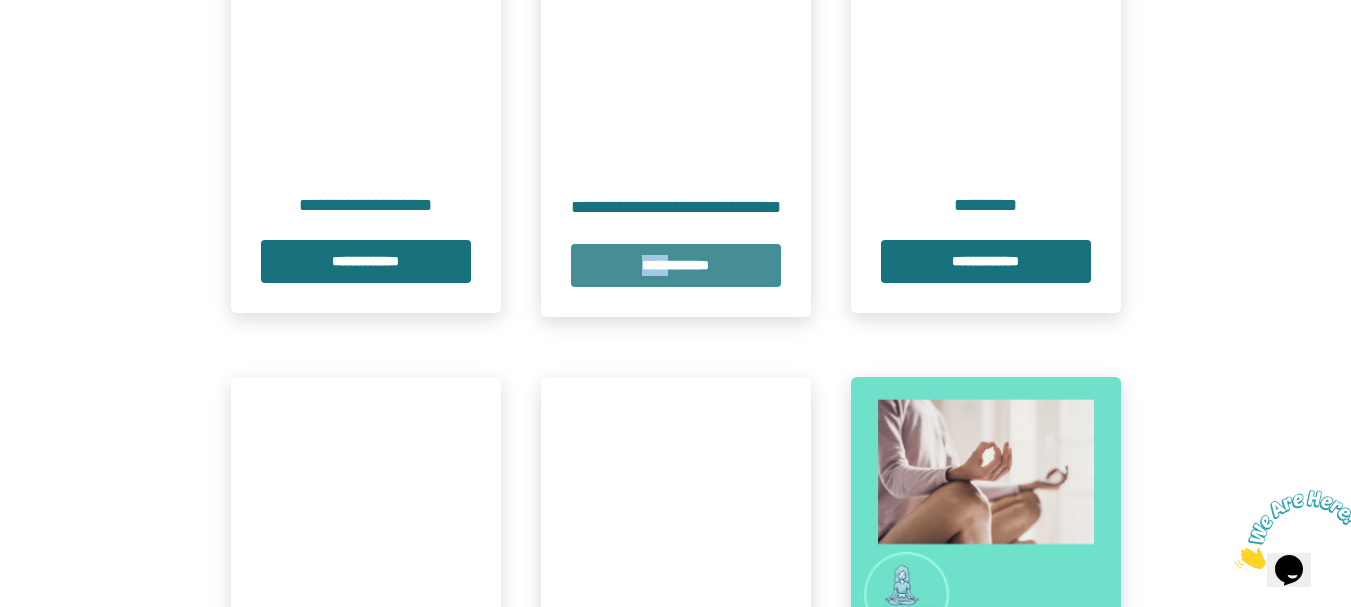 scroll, scrollTop: 0, scrollLeft: 0, axis: both 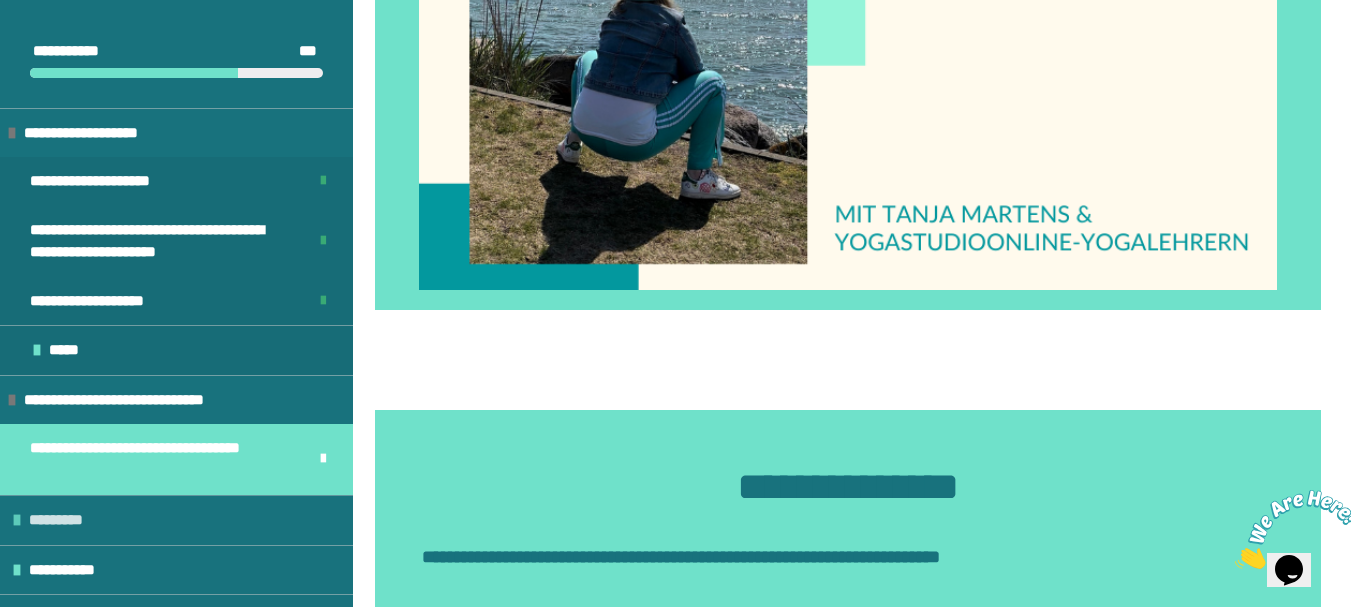 click on "*********" at bounding box center (176, 520) 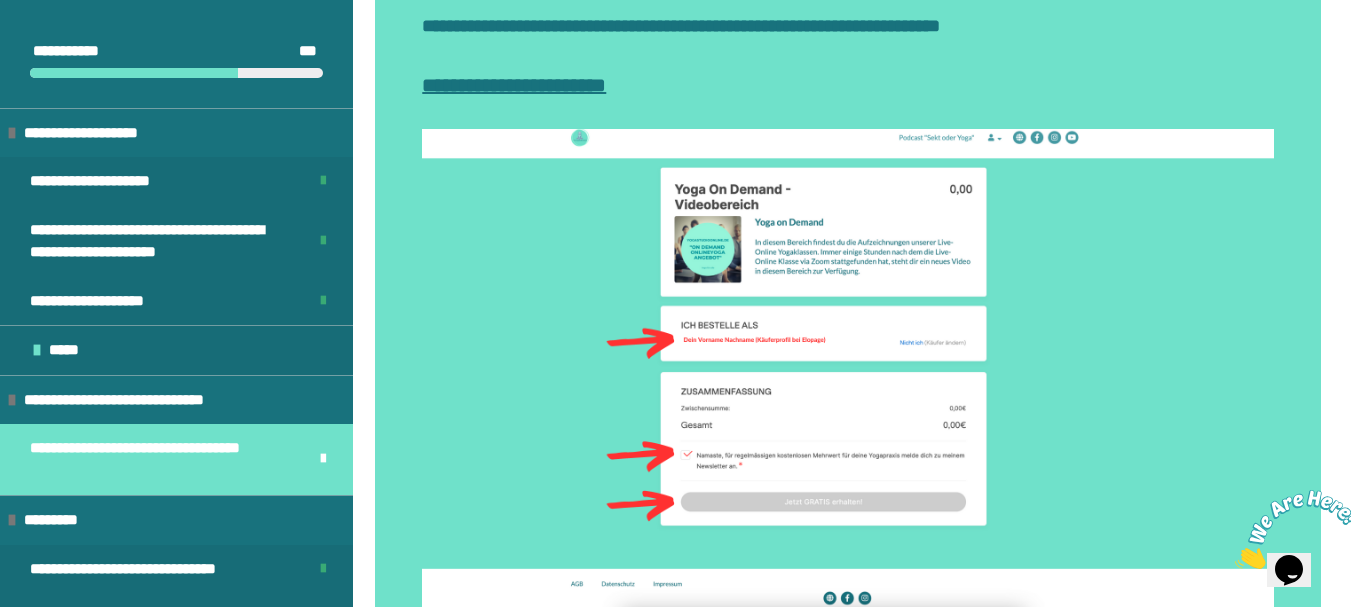scroll, scrollTop: 1529, scrollLeft: 0, axis: vertical 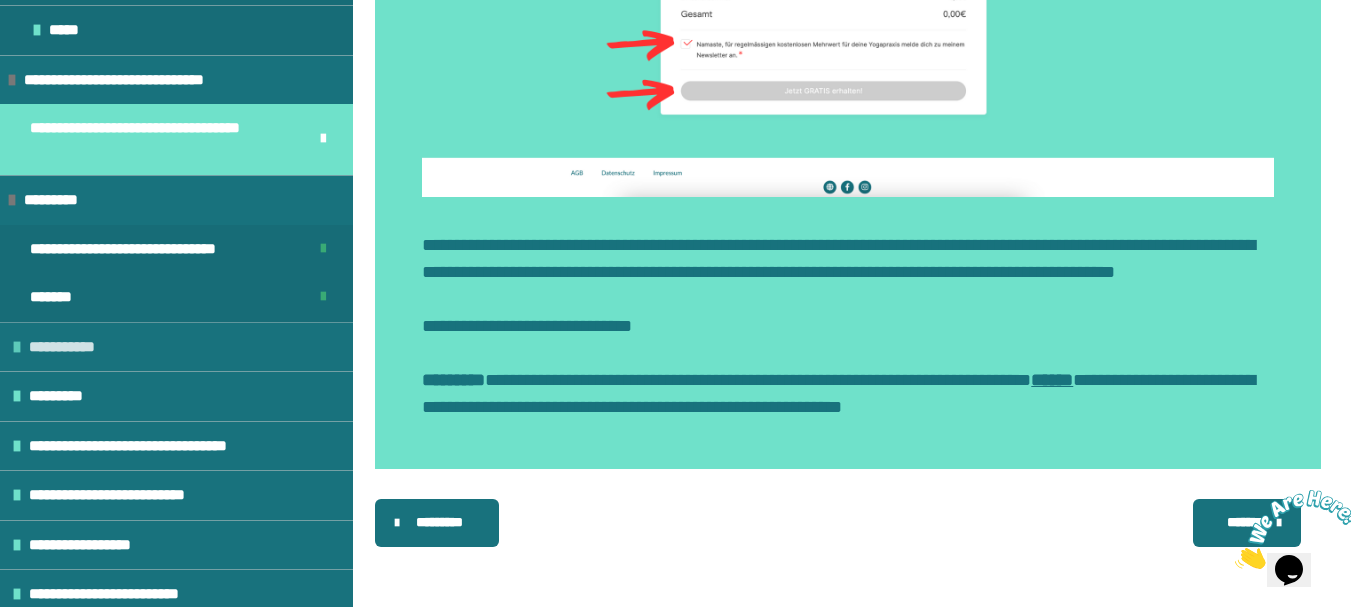 click on "**********" at bounding box center (176, 347) 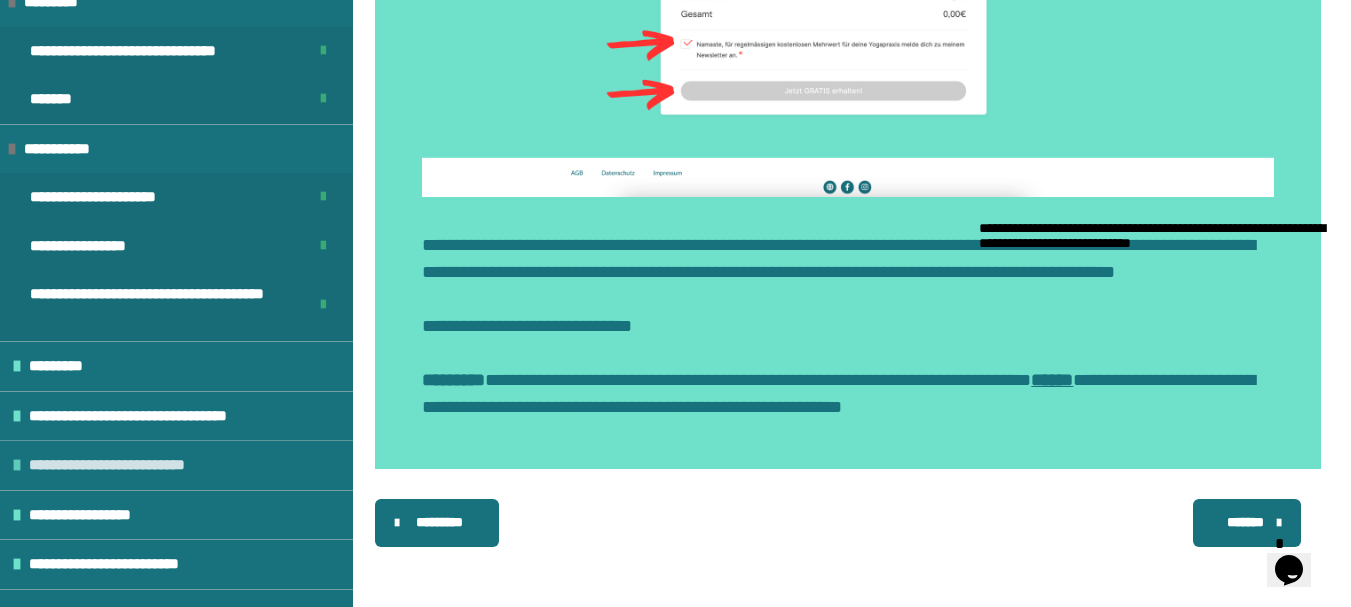 scroll, scrollTop: 600, scrollLeft: 0, axis: vertical 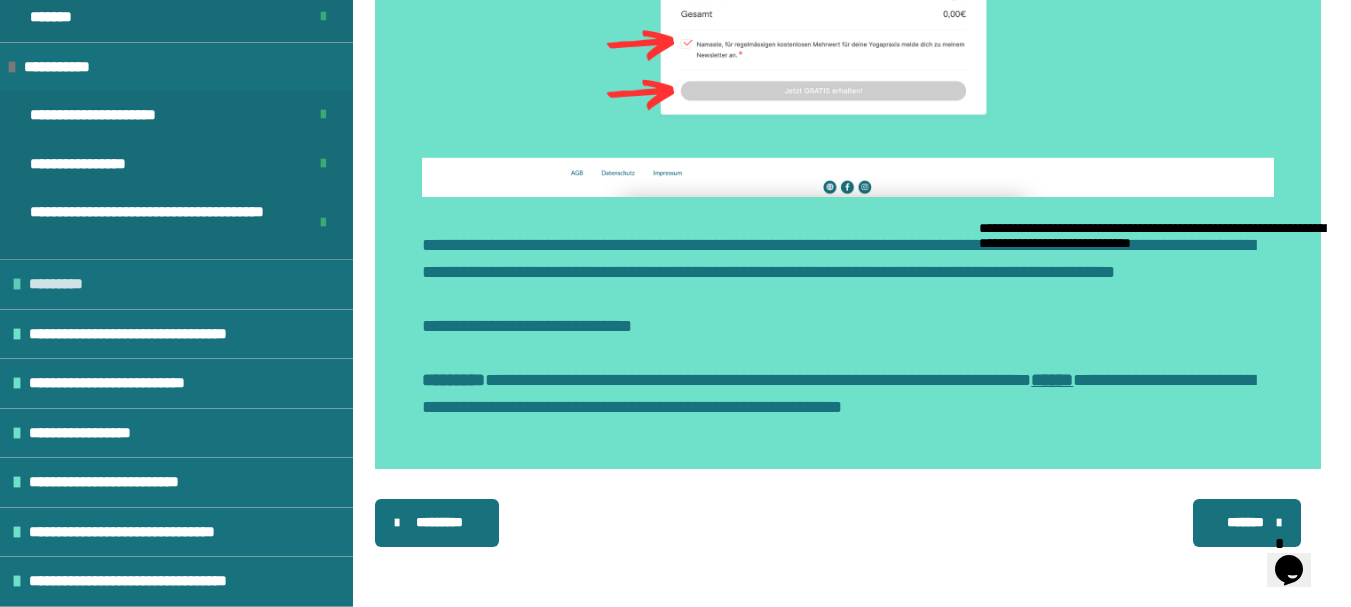 click on "*********" at bounding box center (176, 284) 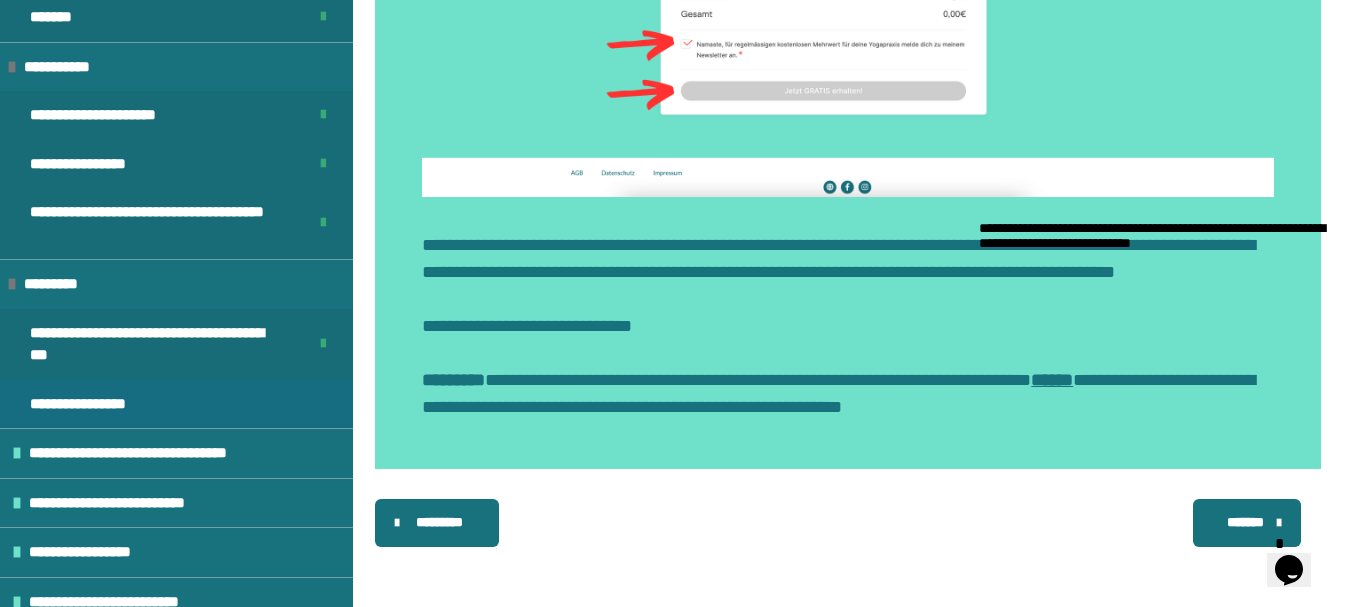 click on "**********" at bounding box center [176, 404] 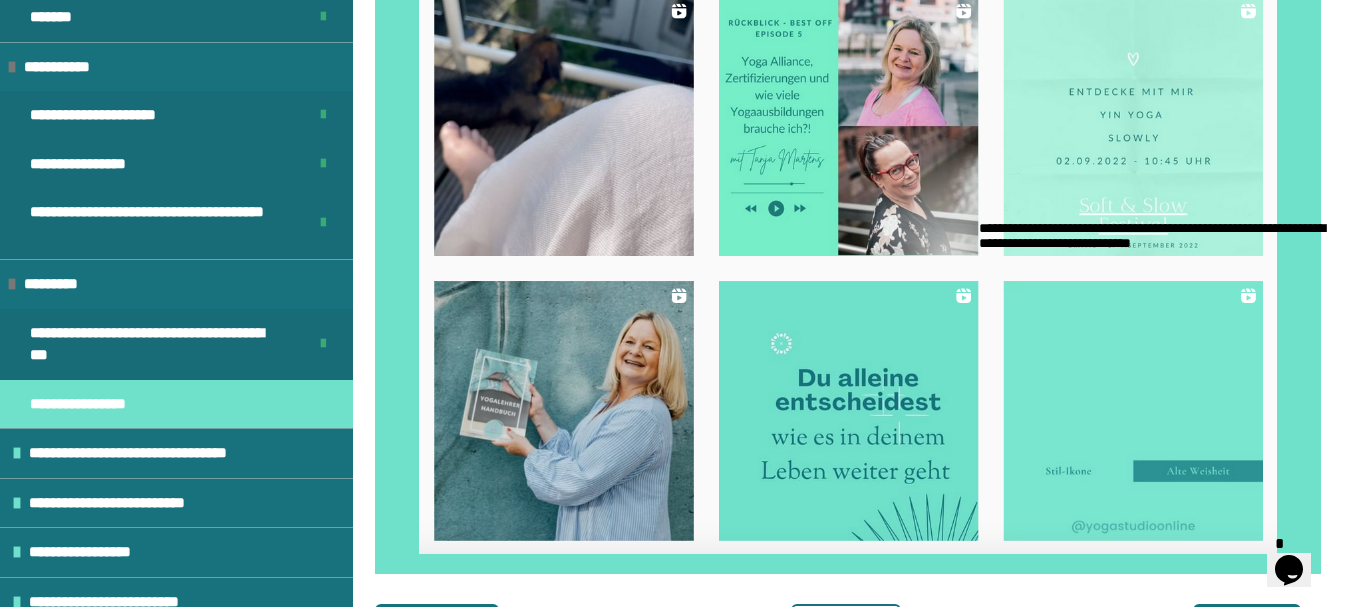 scroll, scrollTop: 2082, scrollLeft: 0, axis: vertical 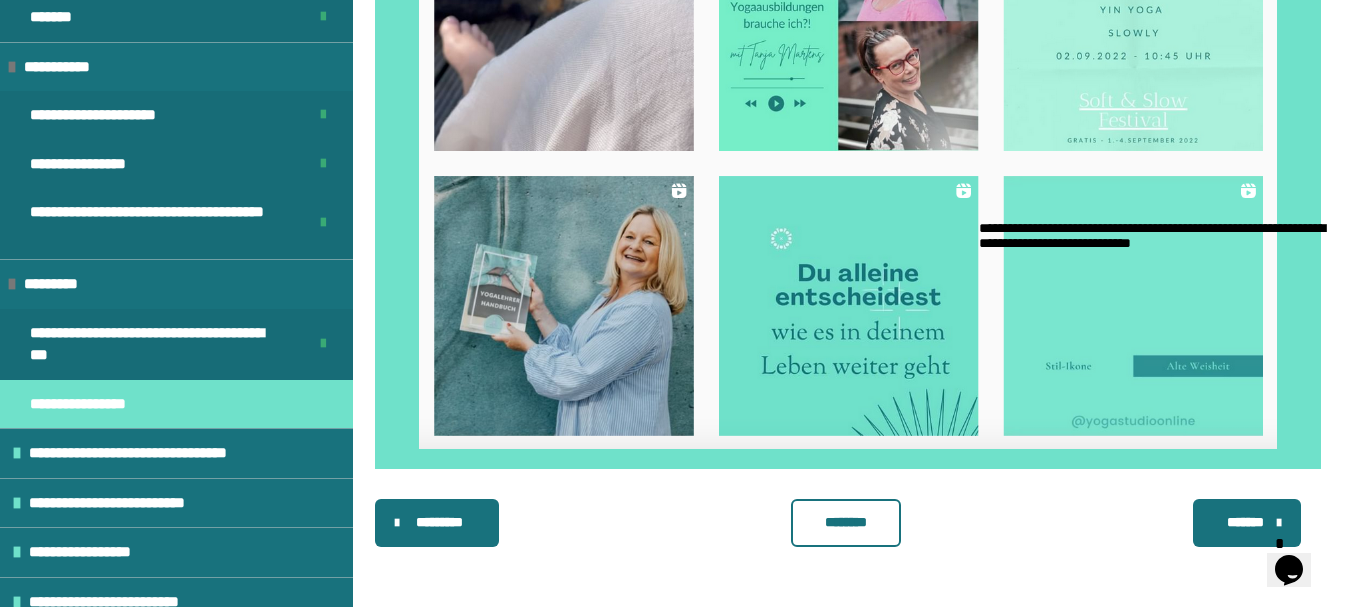 click on "********" at bounding box center [846, 522] 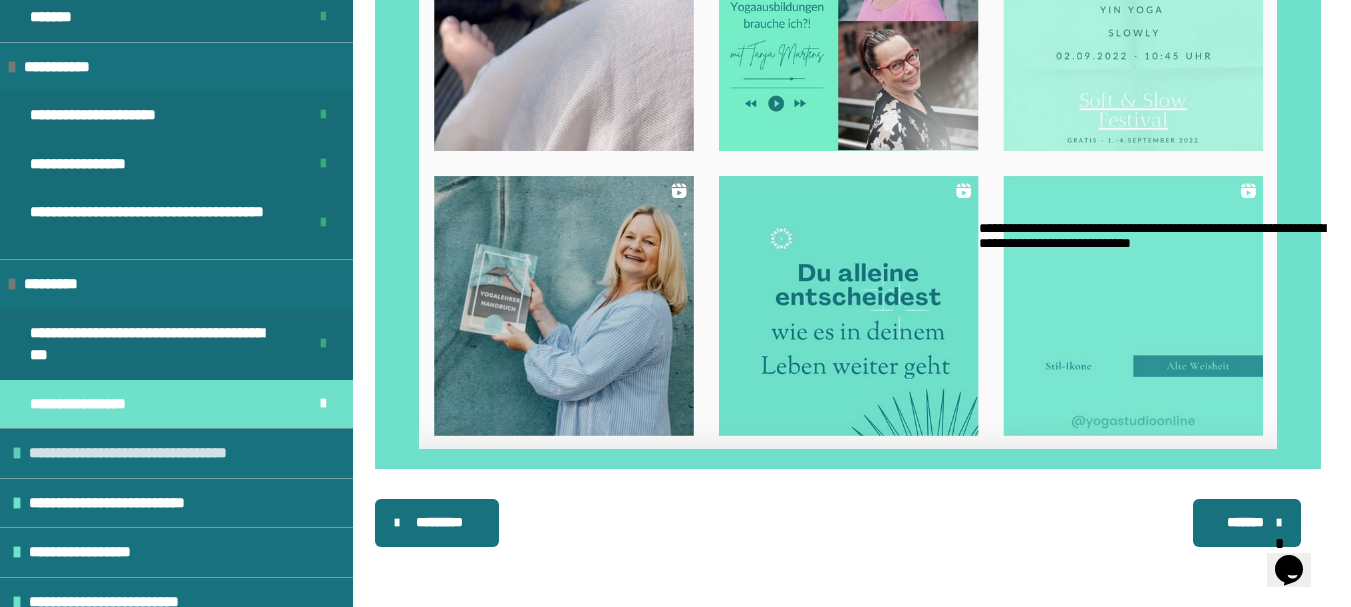 click on "**********" at bounding box center (176, 453) 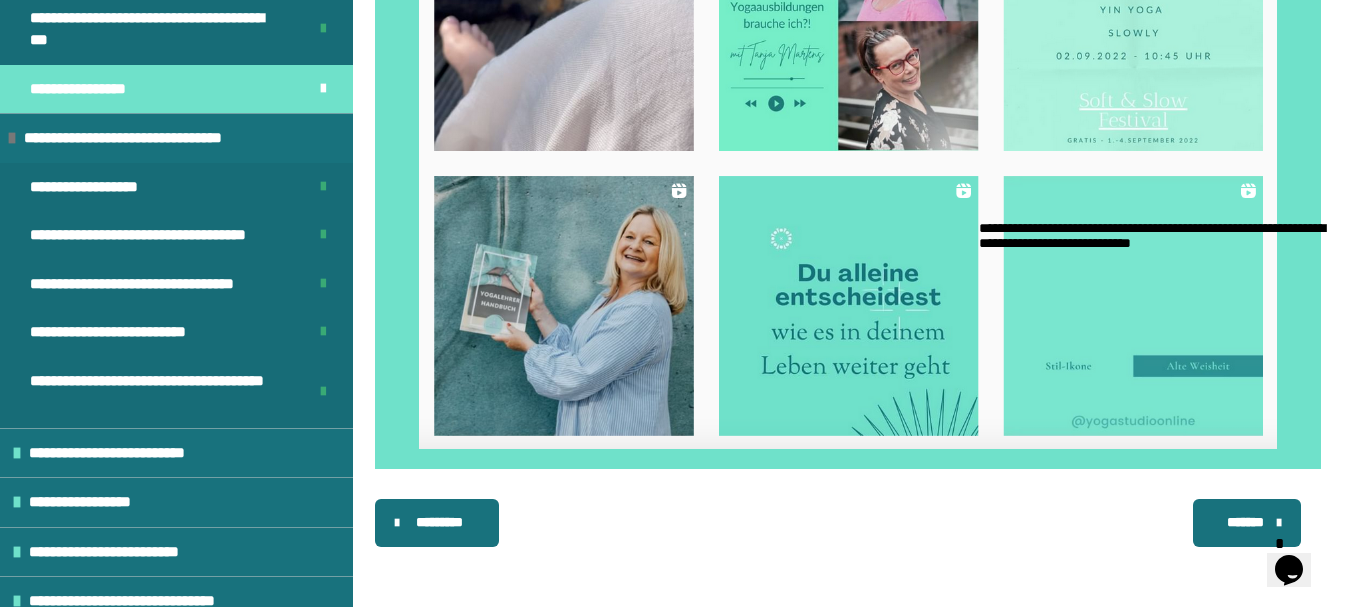 scroll, scrollTop: 956, scrollLeft: 0, axis: vertical 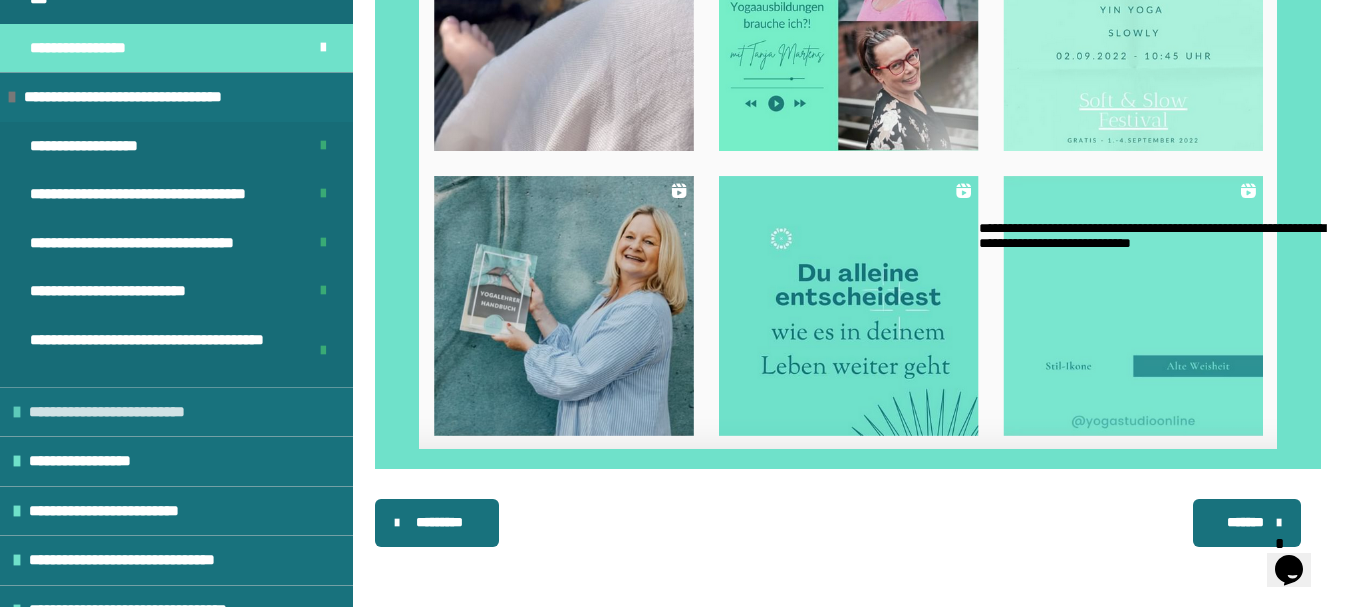 click on "**********" at bounding box center (176, 412) 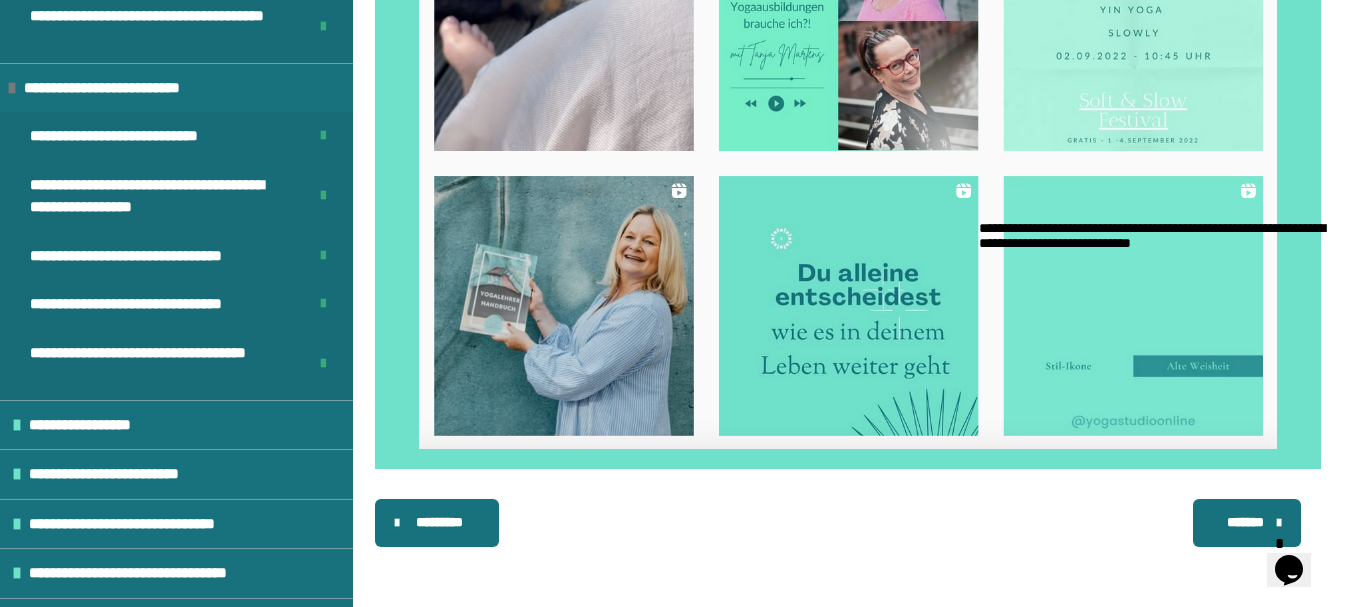 scroll, scrollTop: 1294, scrollLeft: 0, axis: vertical 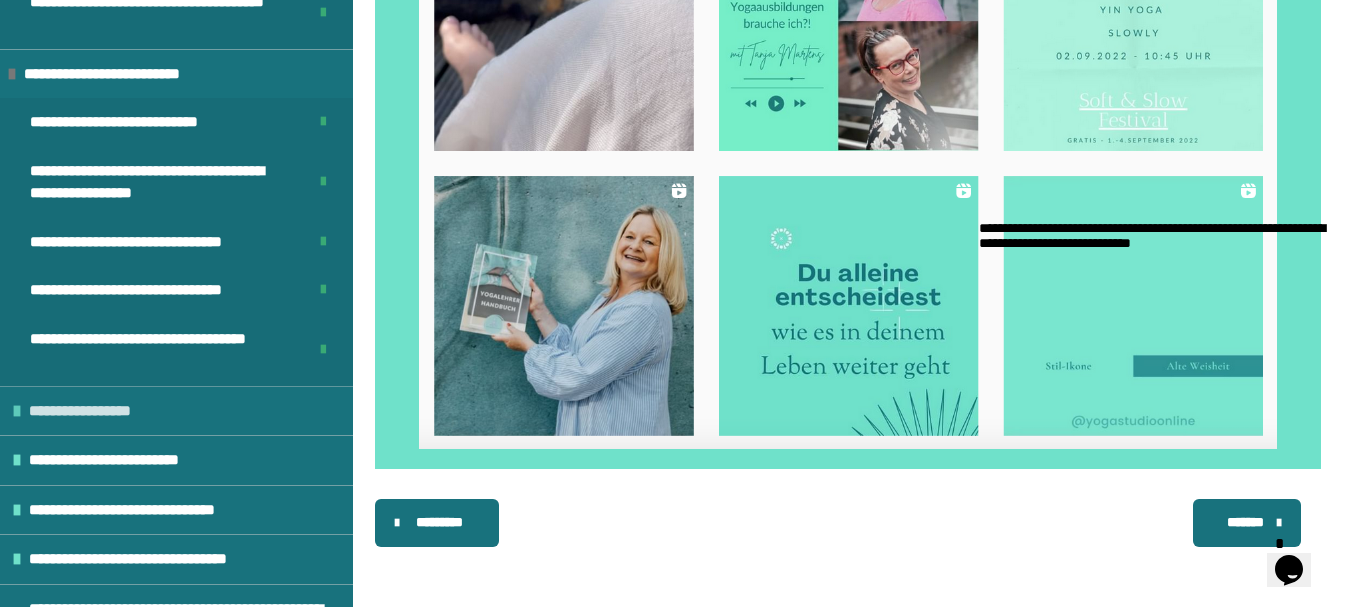 click on "**********" at bounding box center [176, 411] 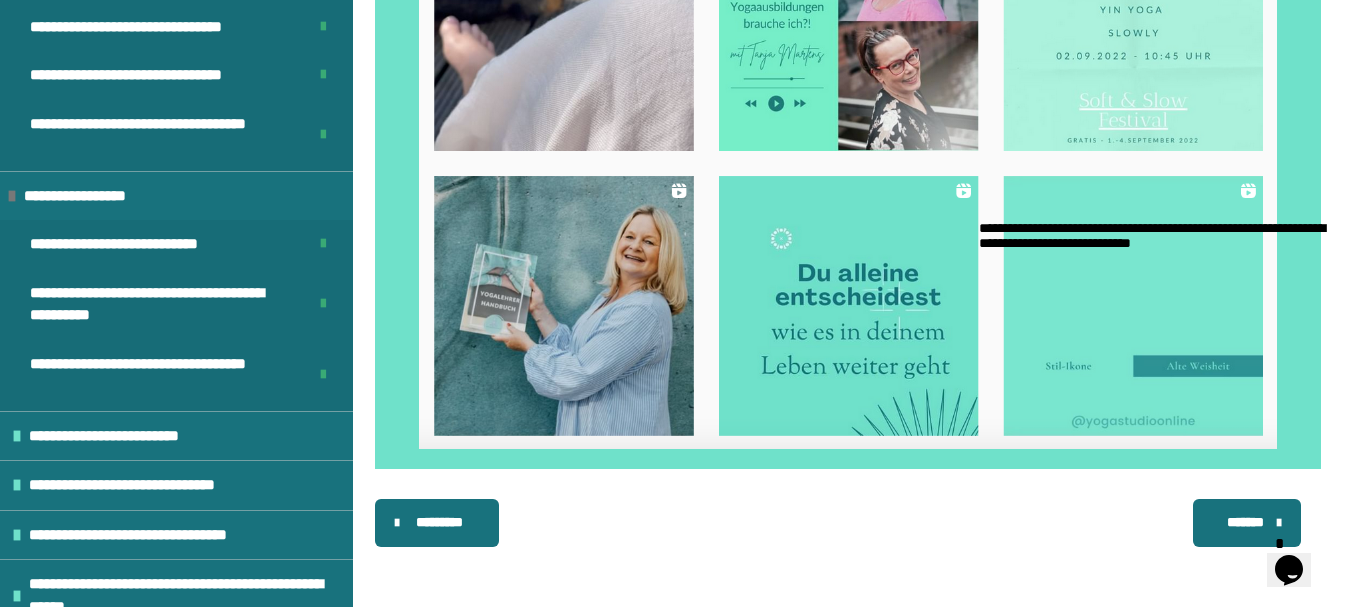 scroll, scrollTop: 1537, scrollLeft: 0, axis: vertical 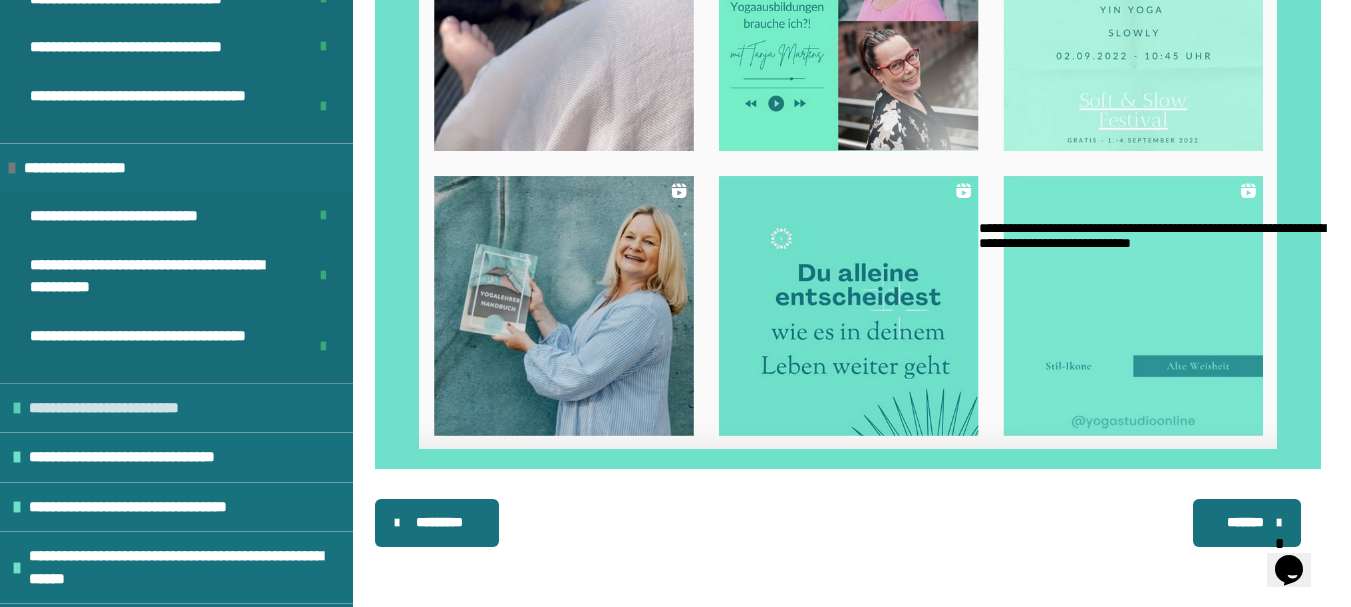 click on "**********" at bounding box center (176, 408) 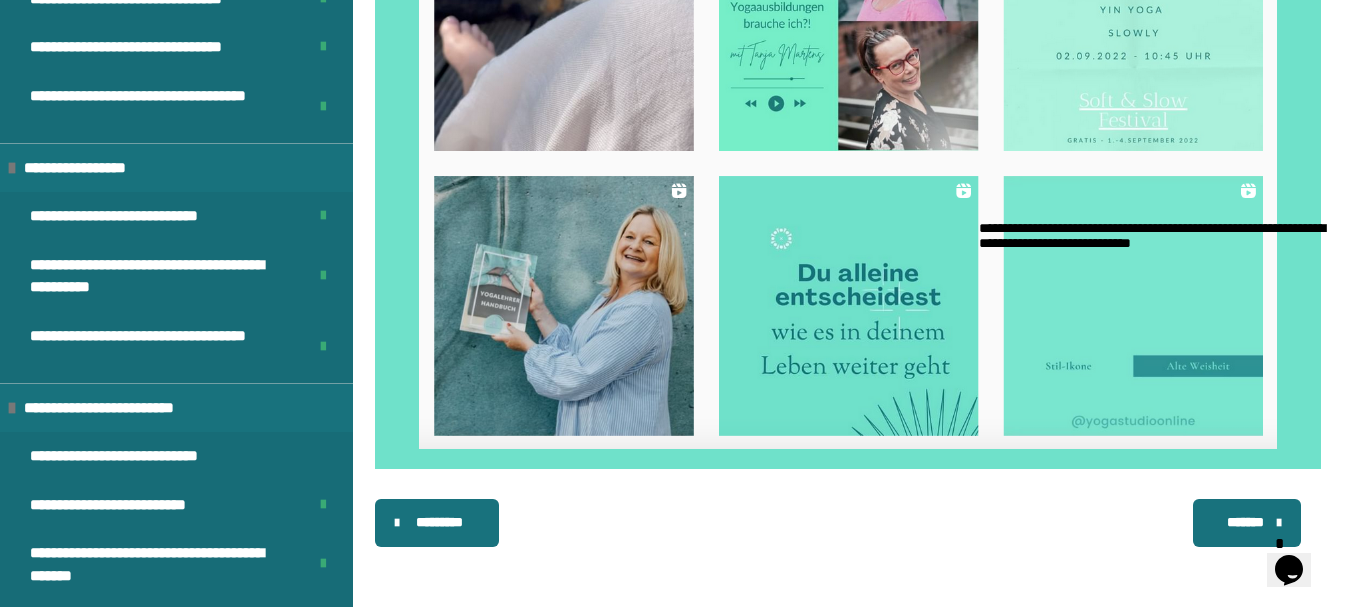 scroll, scrollTop: 1824, scrollLeft: 0, axis: vertical 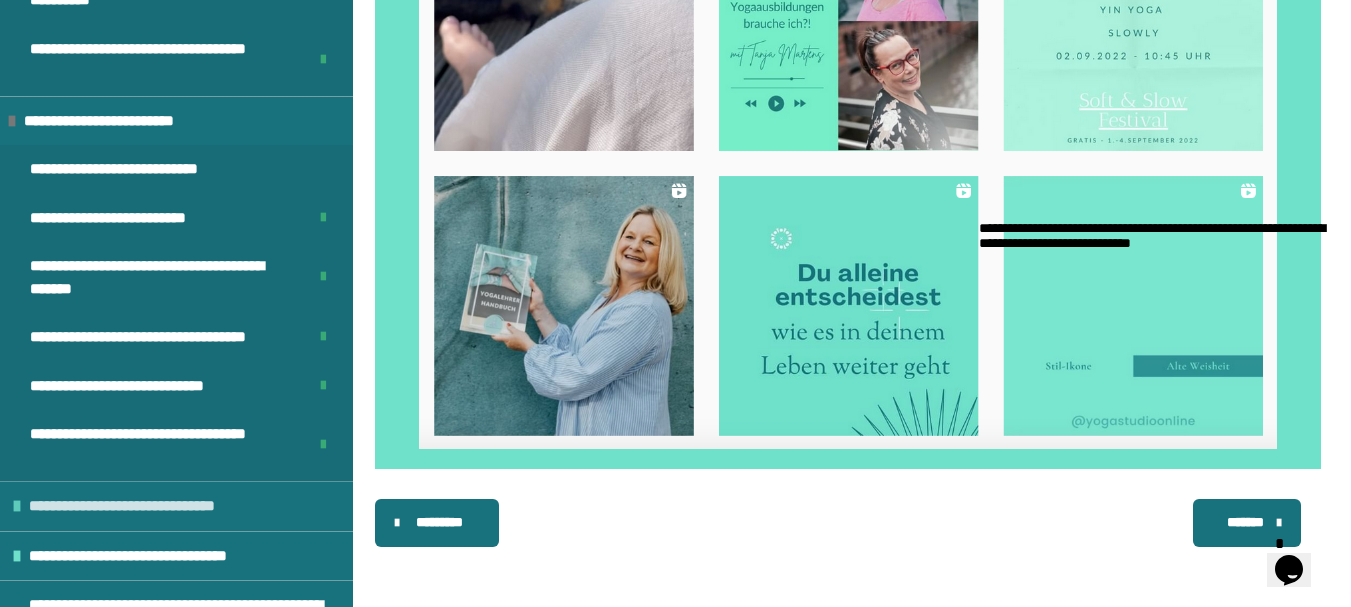 click on "**********" at bounding box center [138, 506] 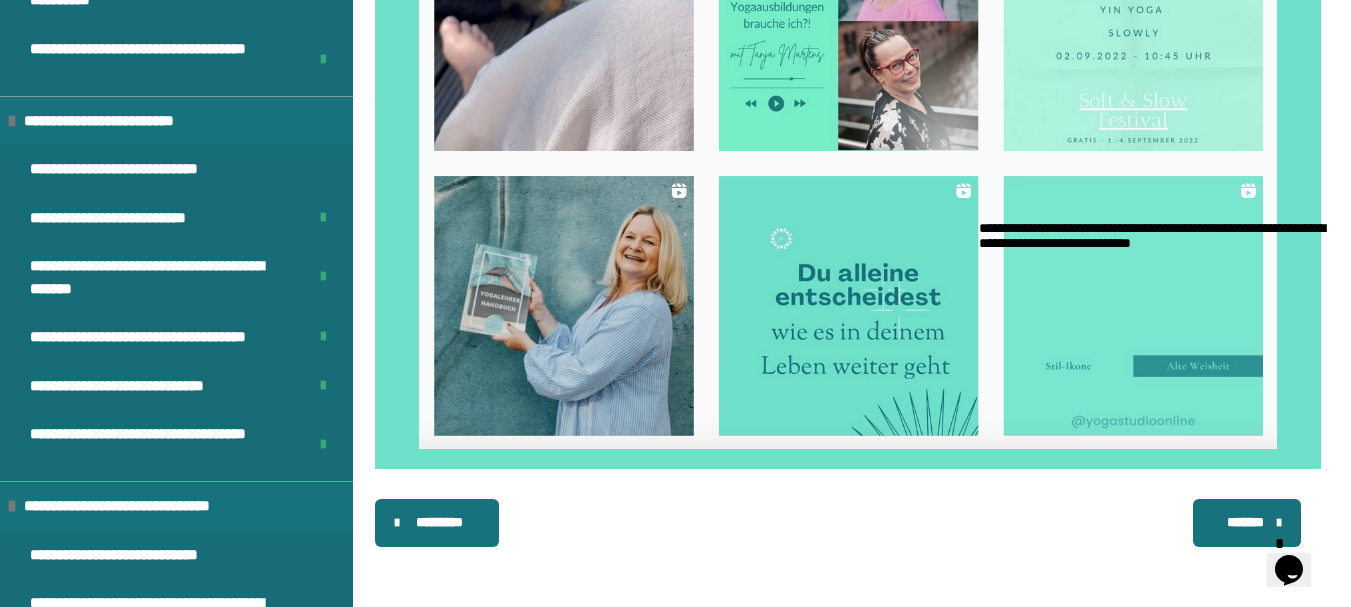 scroll, scrollTop: 2009, scrollLeft: 0, axis: vertical 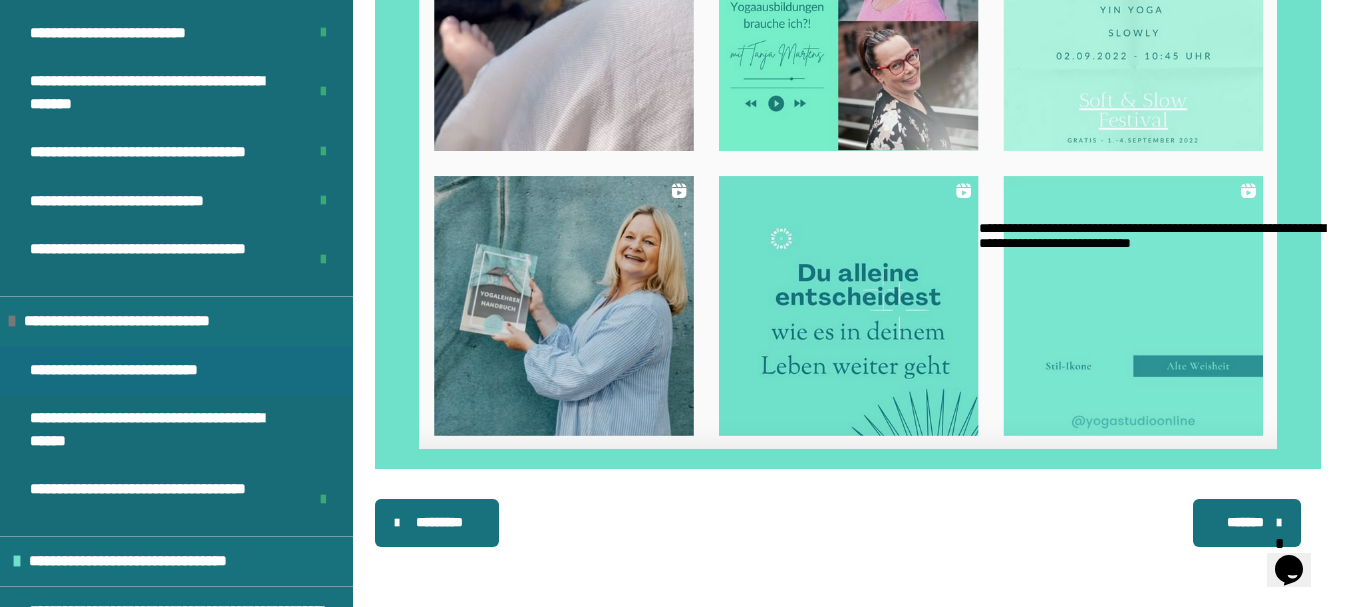 click on "**********" at bounding box center (123, 370) 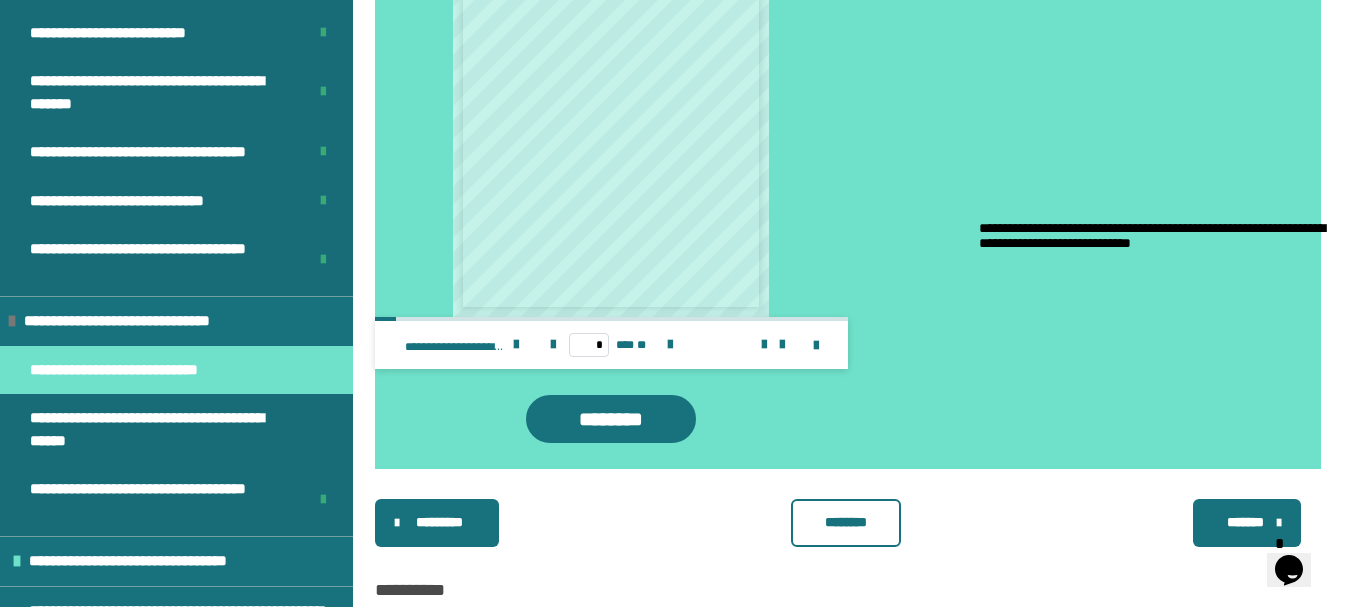 scroll, scrollTop: 2363, scrollLeft: 0, axis: vertical 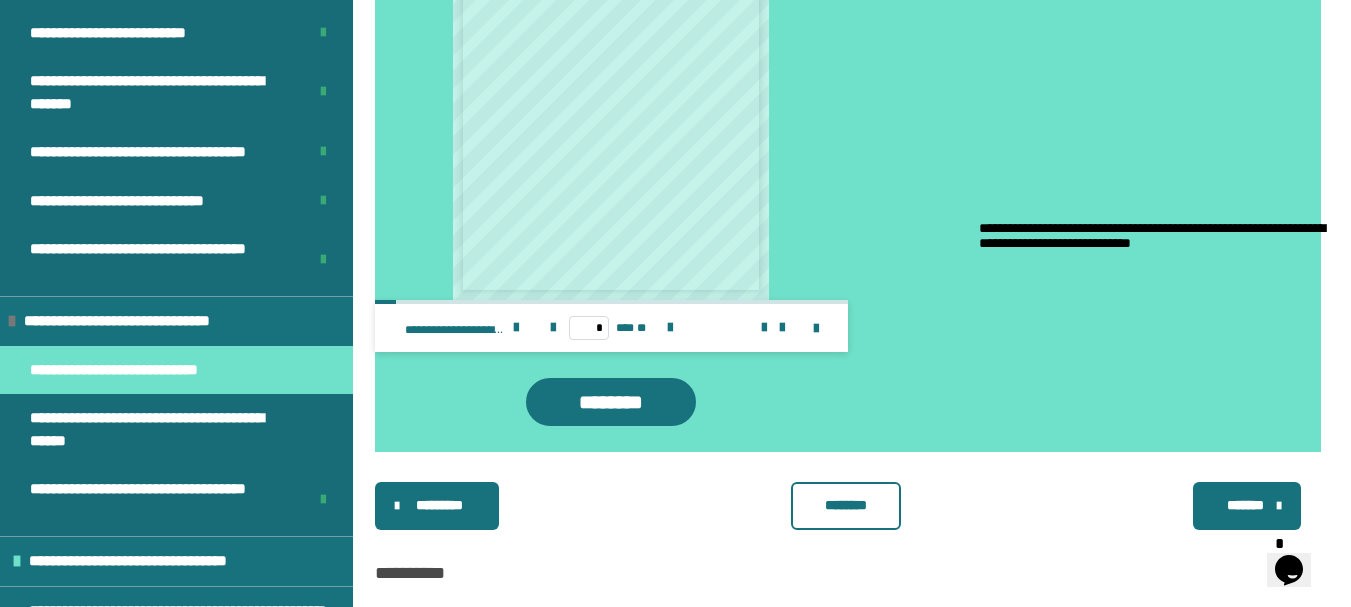 click on "********" at bounding box center (846, 505) 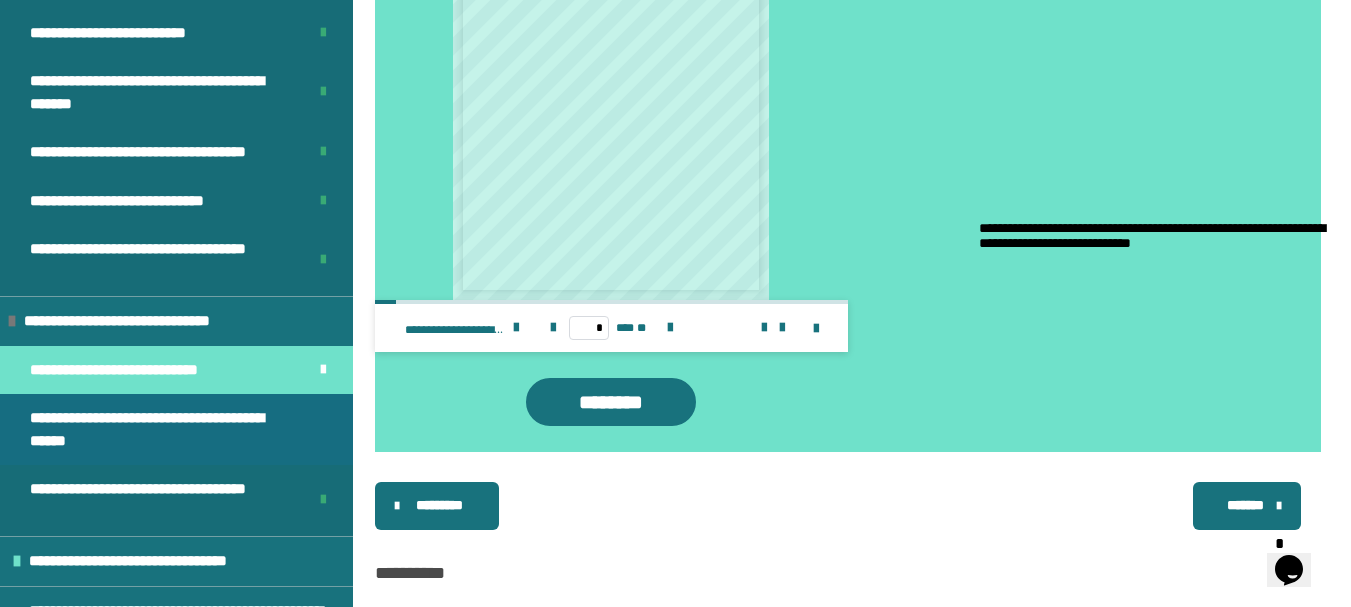 click on "**********" at bounding box center [161, 429] 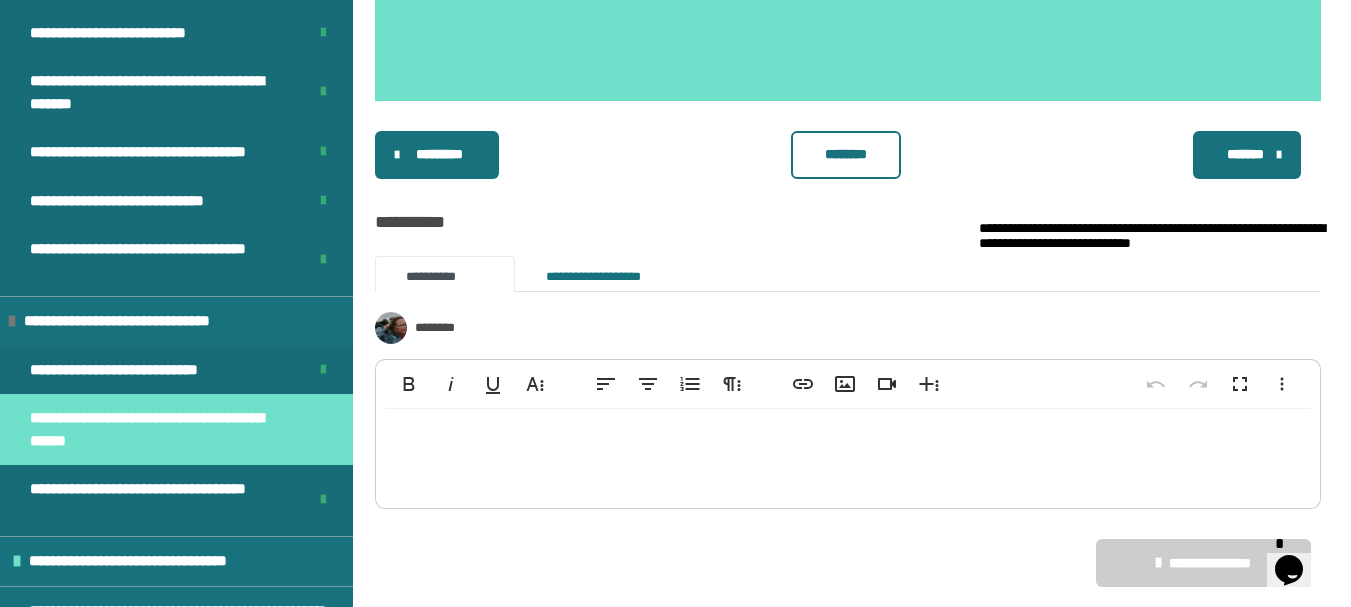 scroll, scrollTop: 2719, scrollLeft: 0, axis: vertical 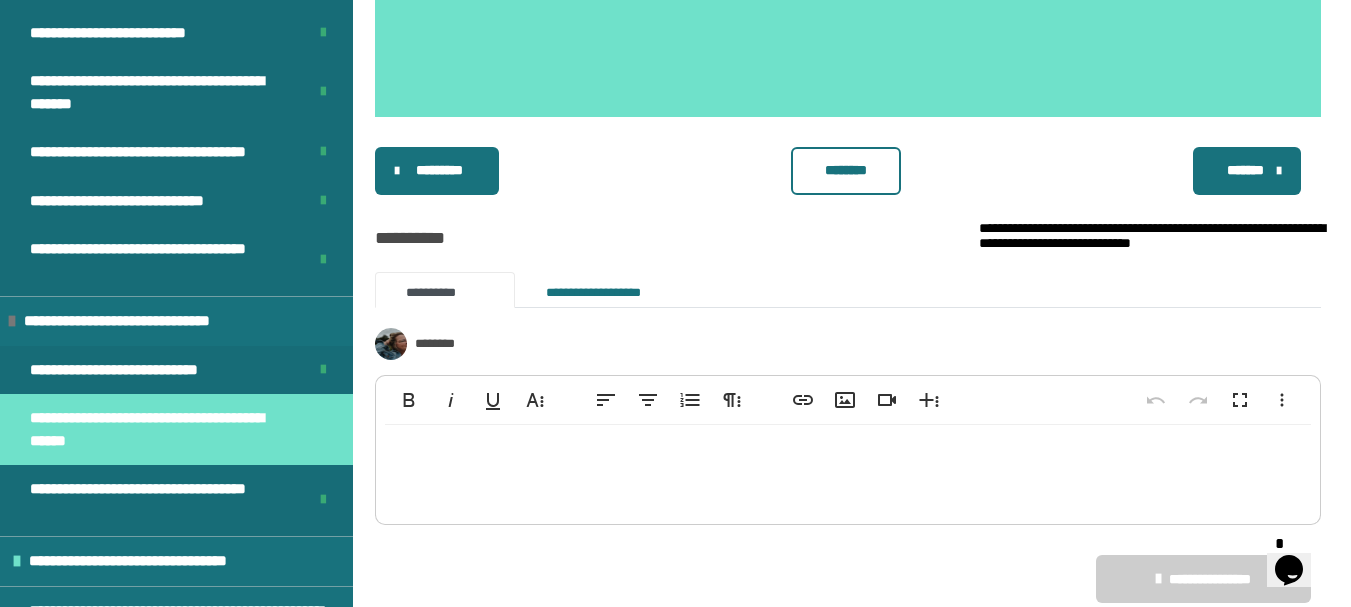 click on "********" at bounding box center (846, 170) 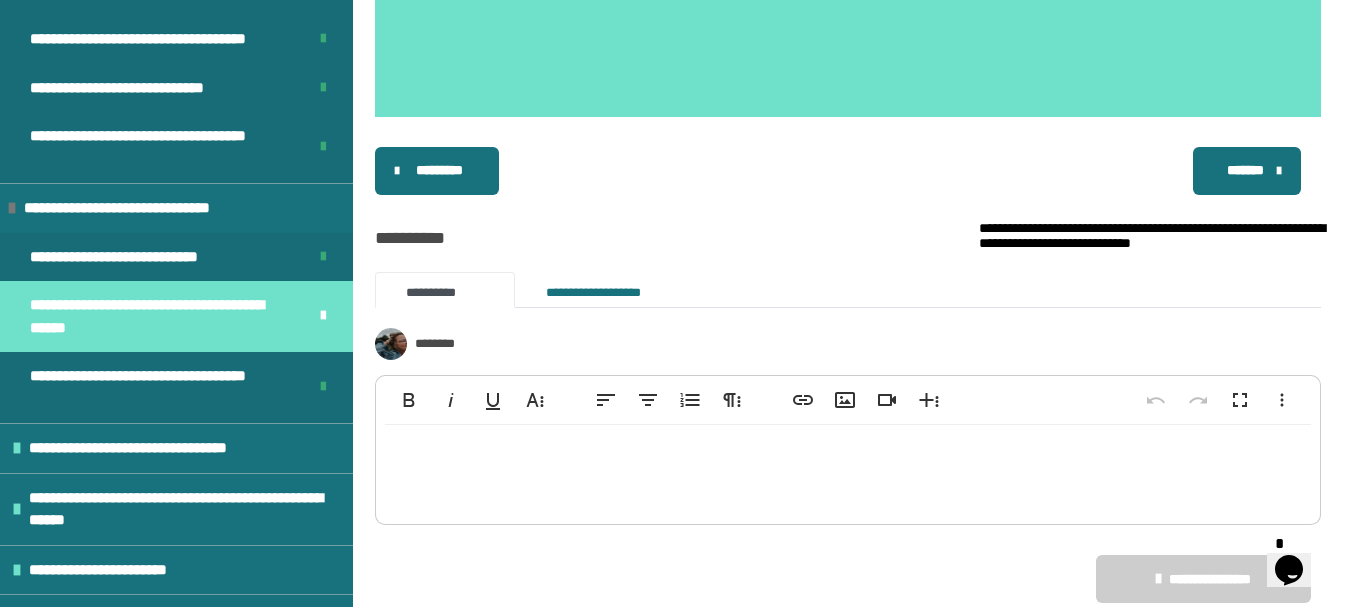 scroll, scrollTop: 2175, scrollLeft: 0, axis: vertical 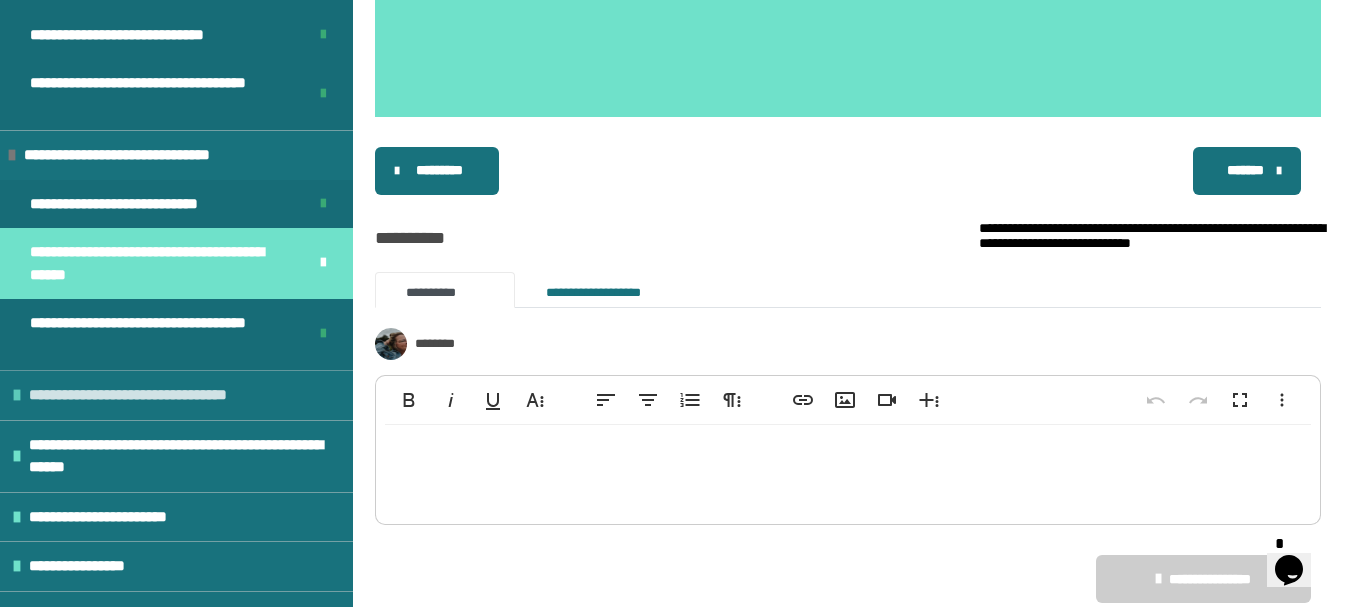 click on "**********" at bounding box center [176, 395] 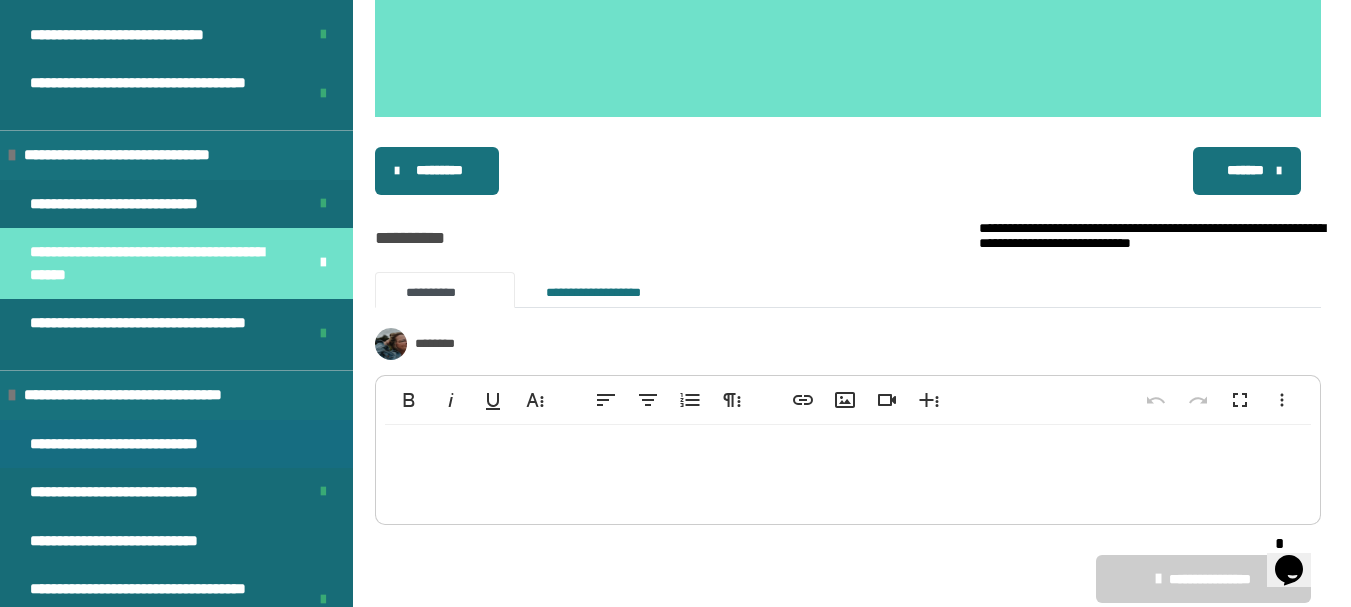 click on "**********" at bounding box center [176, 444] 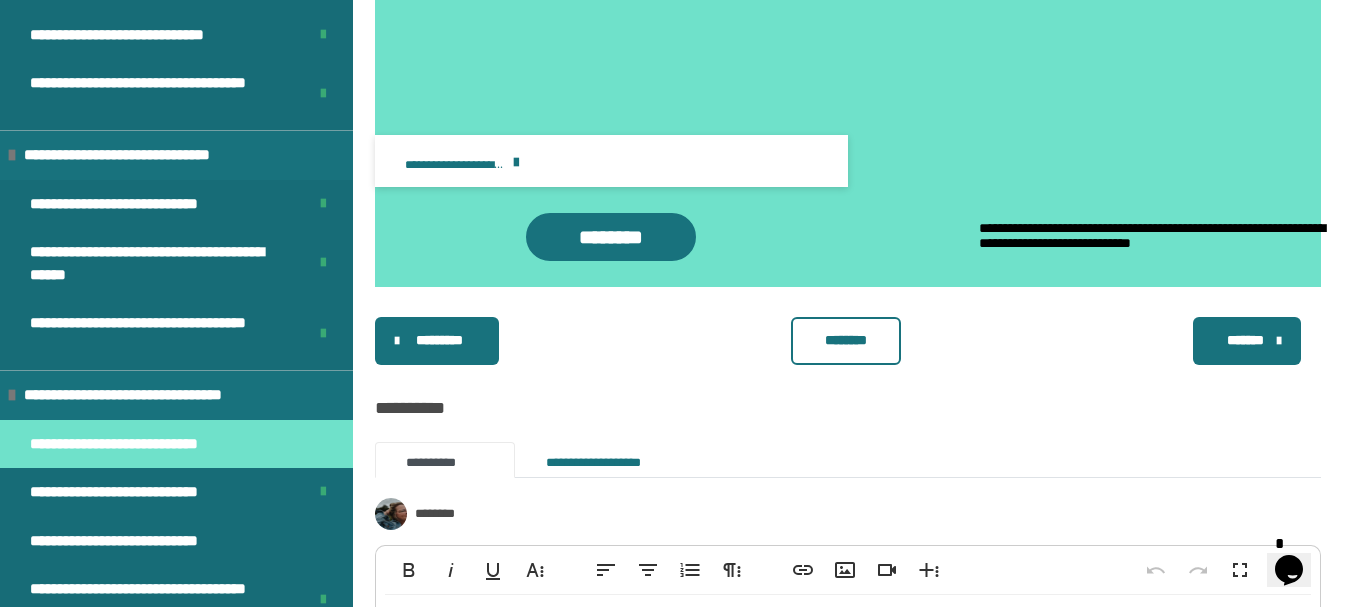 scroll, scrollTop: 2567, scrollLeft: 0, axis: vertical 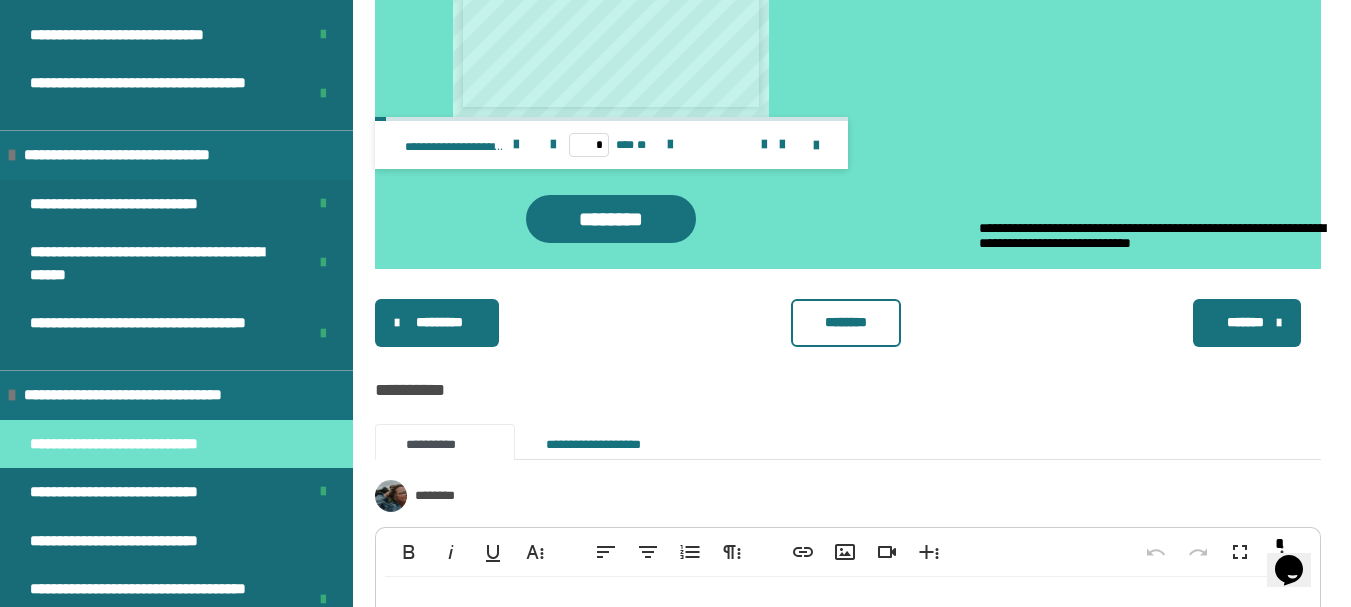 click on "********" at bounding box center (846, 322) 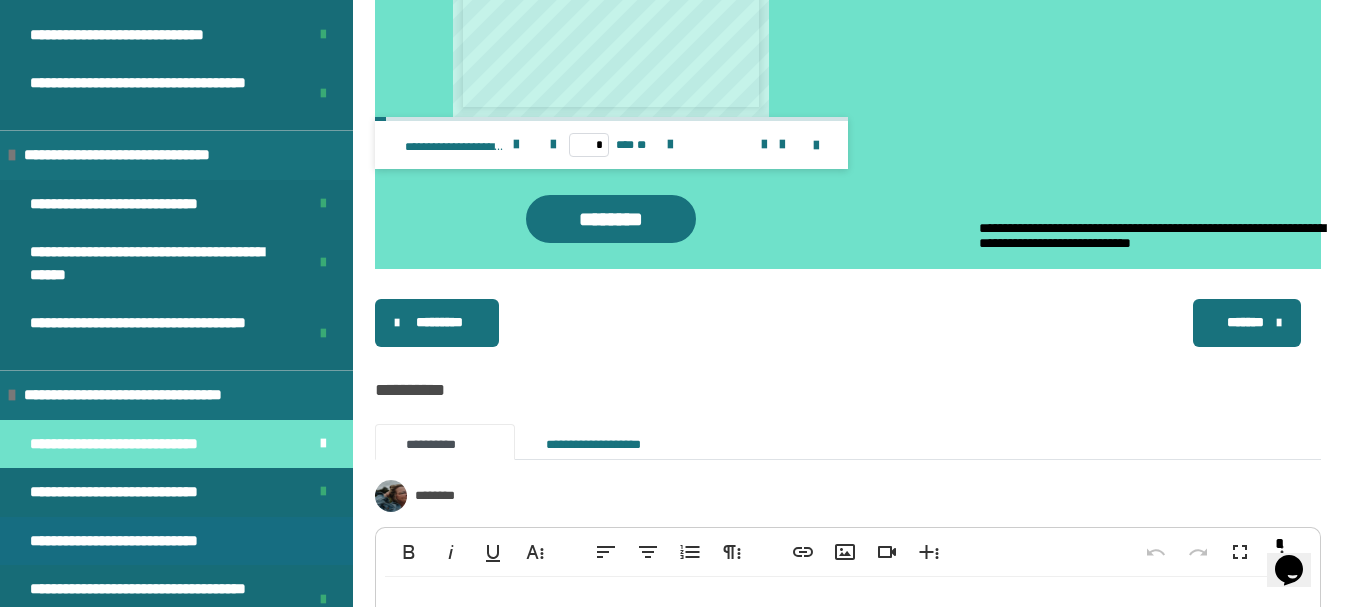 click on "**********" at bounding box center (176, 541) 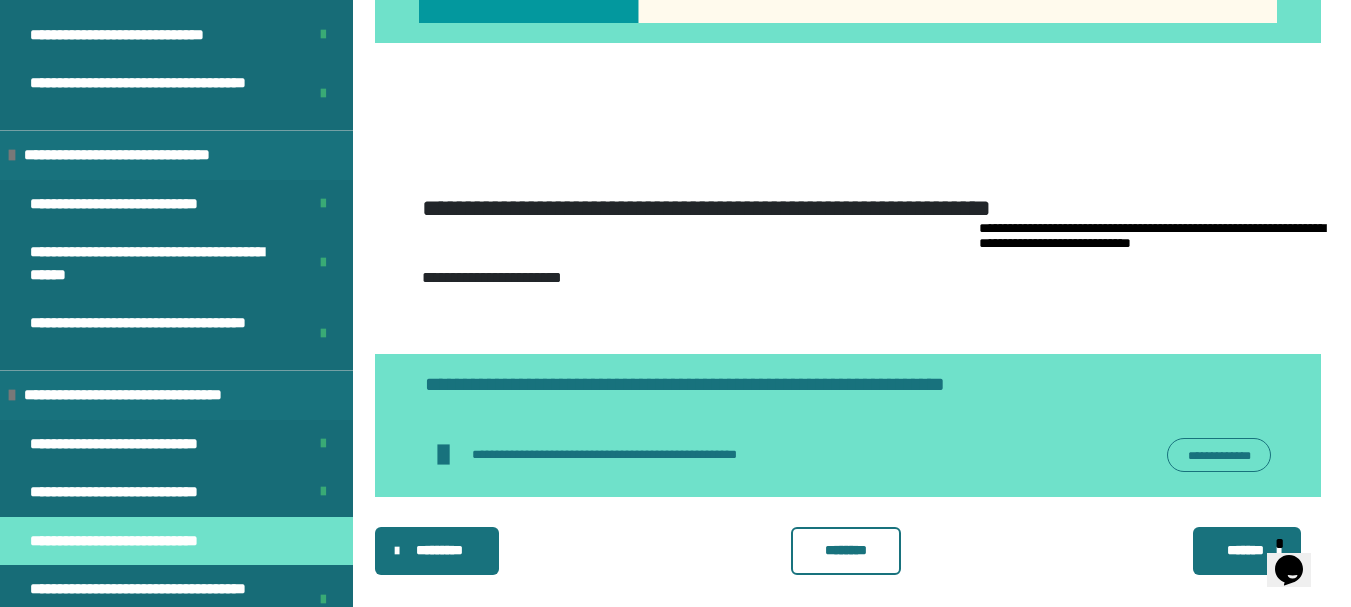 scroll, scrollTop: 855, scrollLeft: 0, axis: vertical 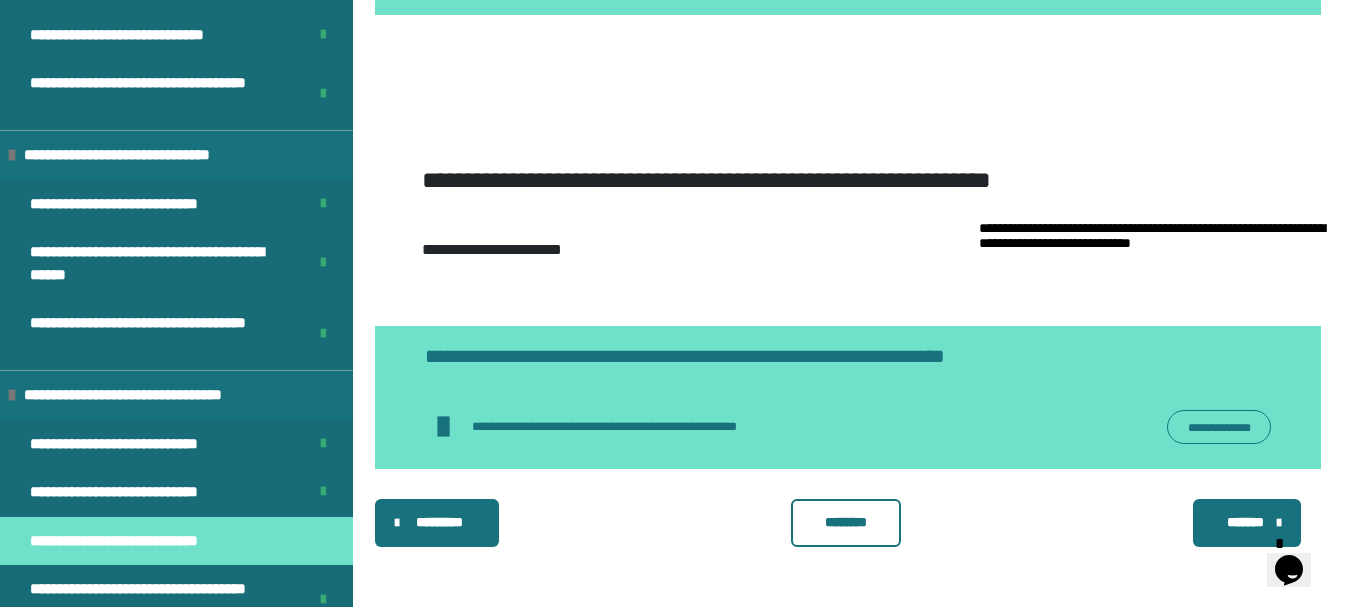 click on "********" at bounding box center (846, 522) 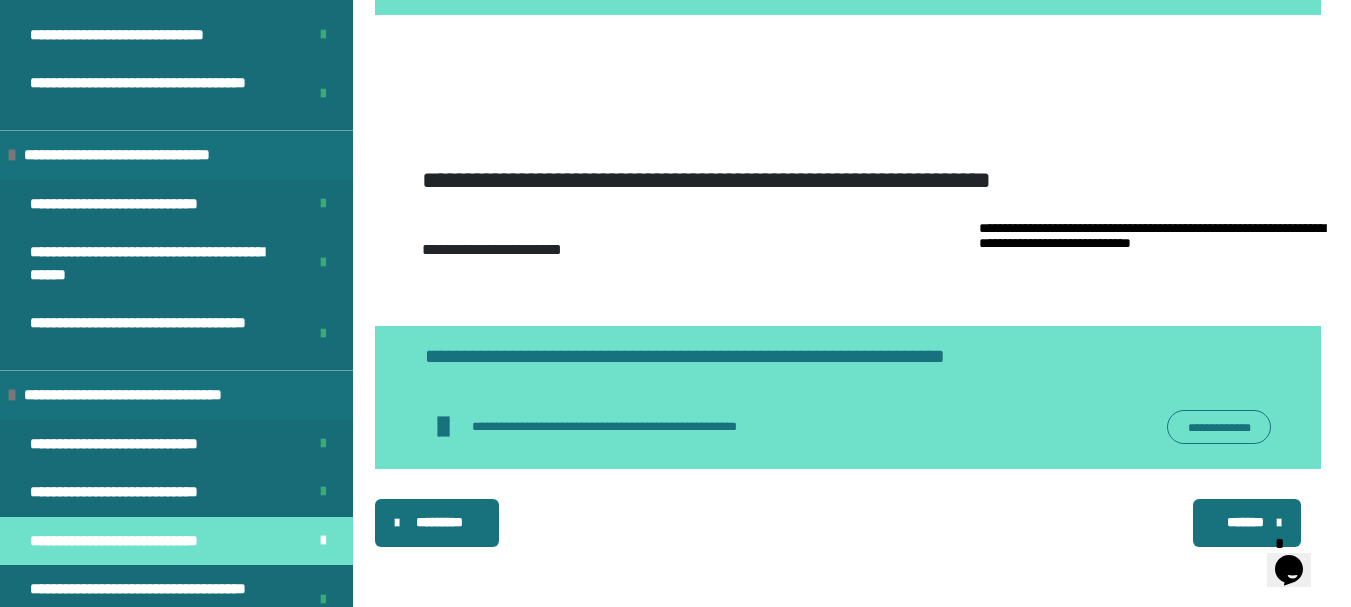 scroll, scrollTop: 2420, scrollLeft: 0, axis: vertical 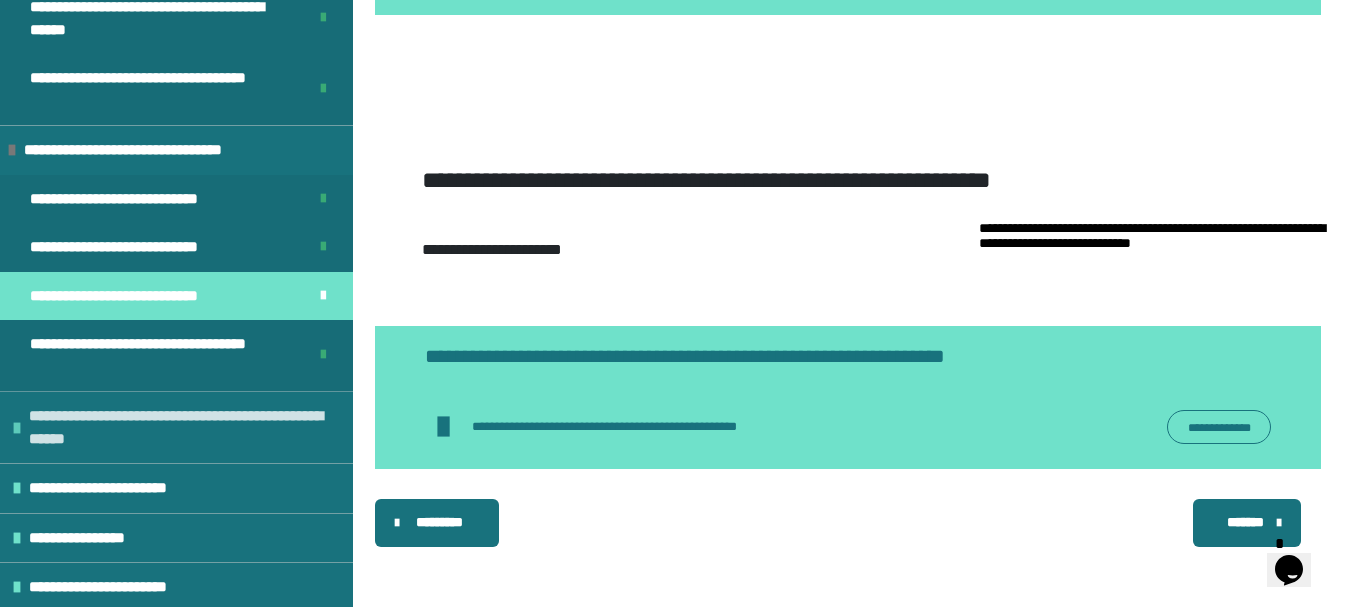 click on "**********" at bounding box center [178, 427] 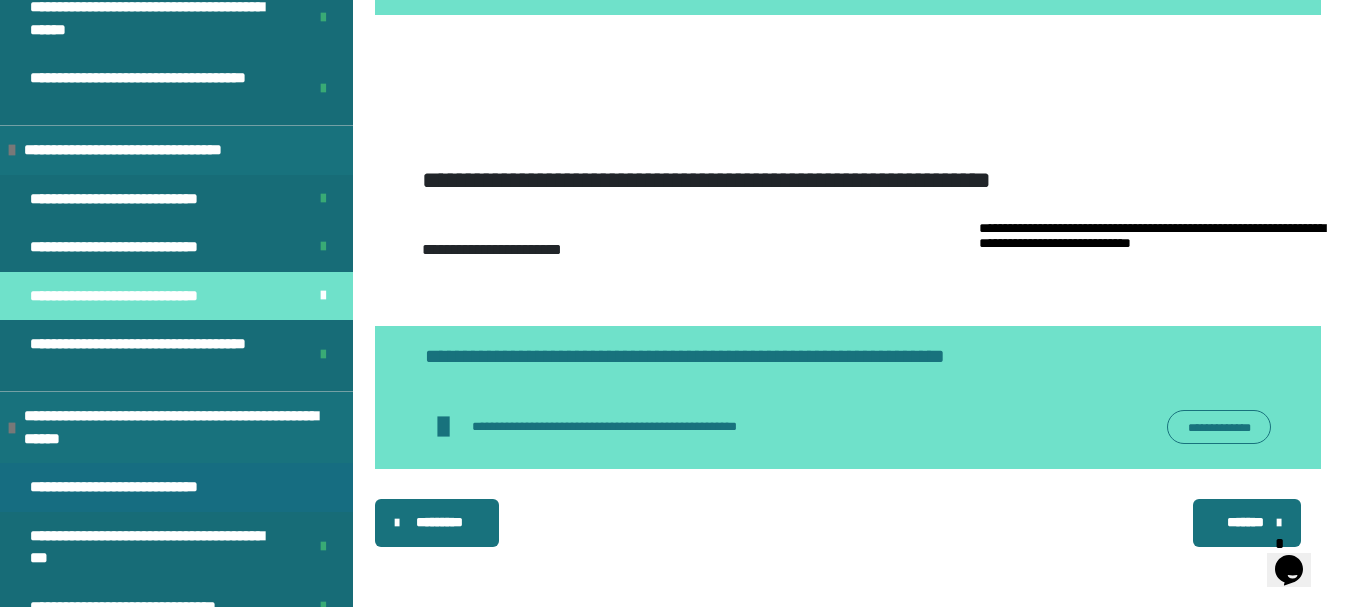 click on "**********" at bounding box center (176, 487) 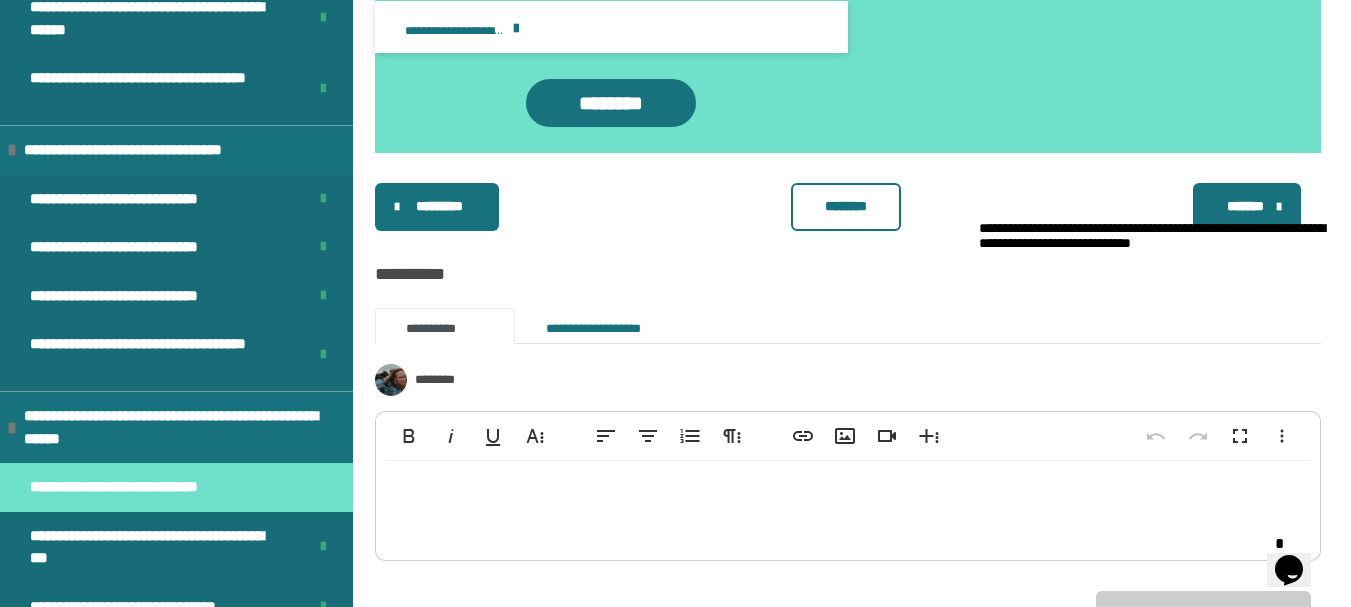 scroll, scrollTop: 2855, scrollLeft: 0, axis: vertical 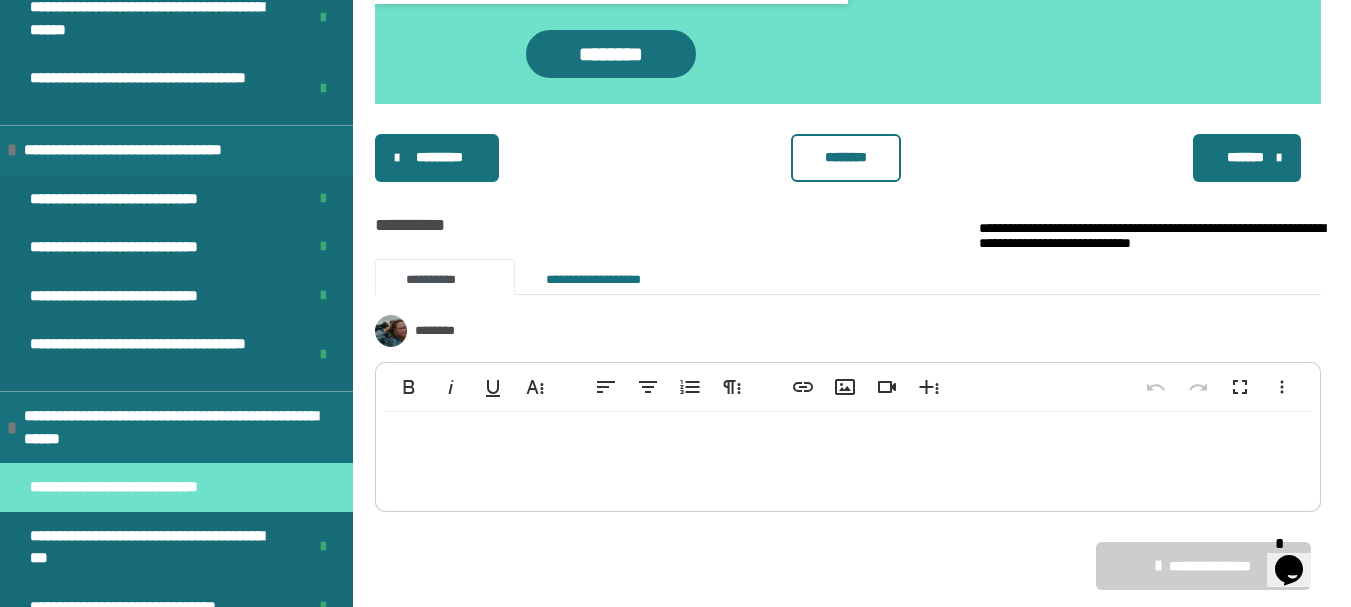 click on "********" at bounding box center (846, 157) 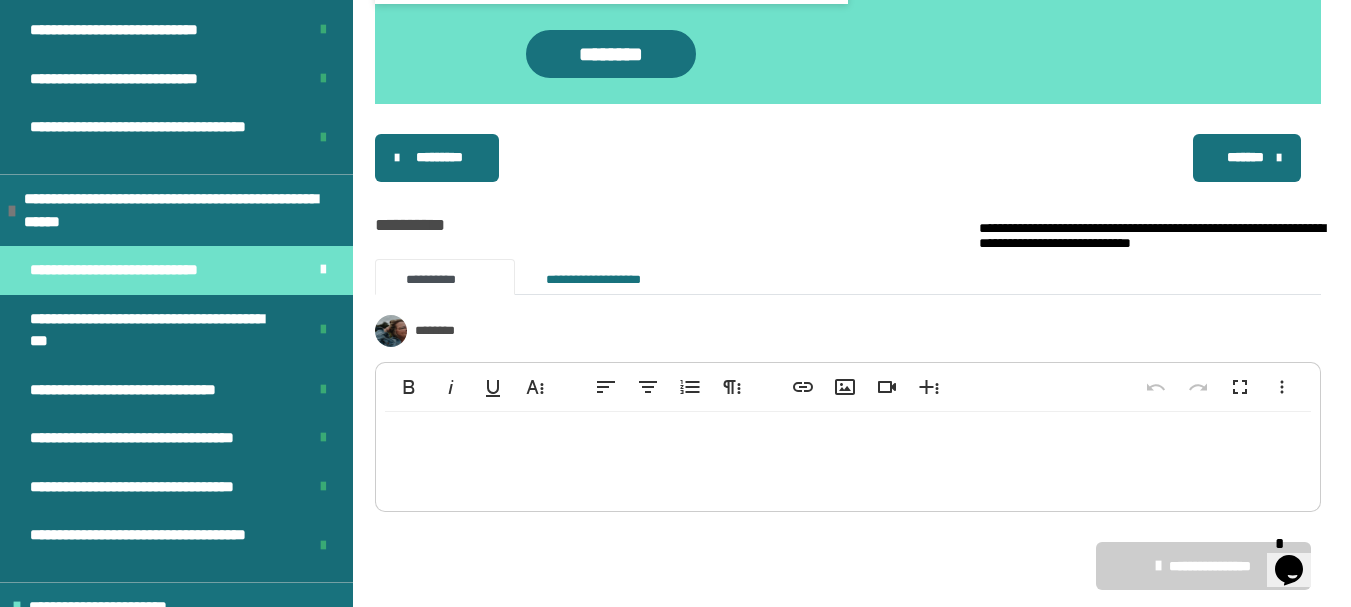 scroll, scrollTop: 2756, scrollLeft: 0, axis: vertical 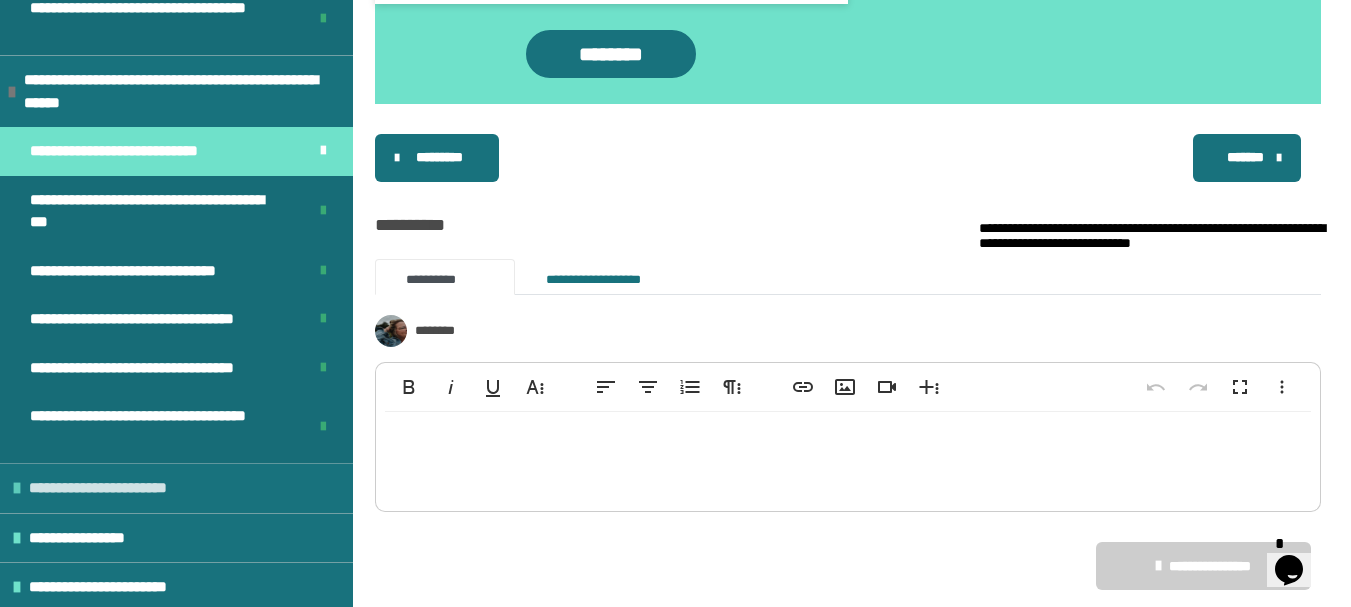 click on "**********" at bounding box center [176, 488] 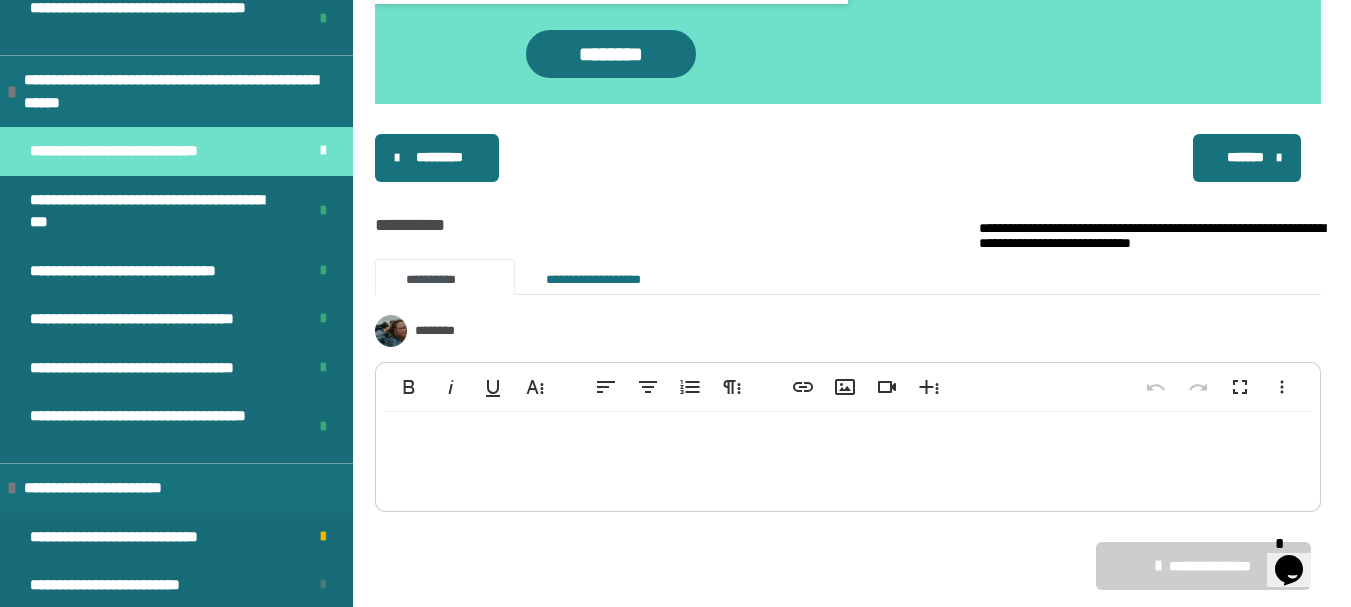 scroll, scrollTop: 2853, scrollLeft: 0, axis: vertical 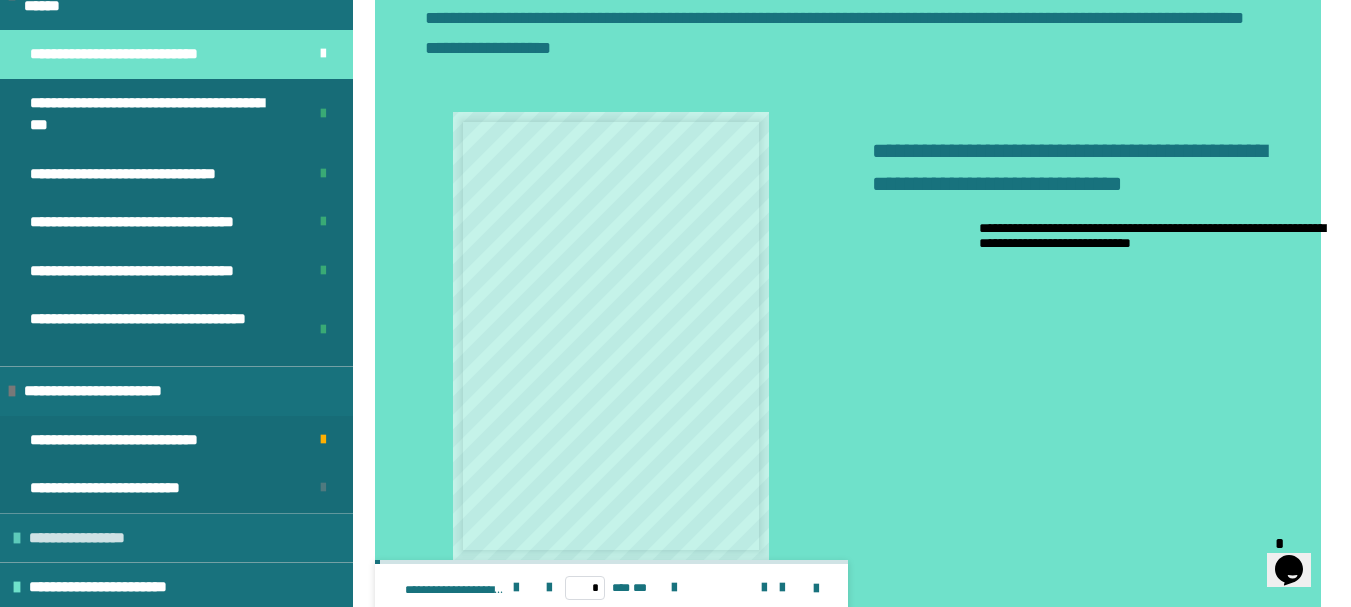 click on "**********" at bounding box center [176, 538] 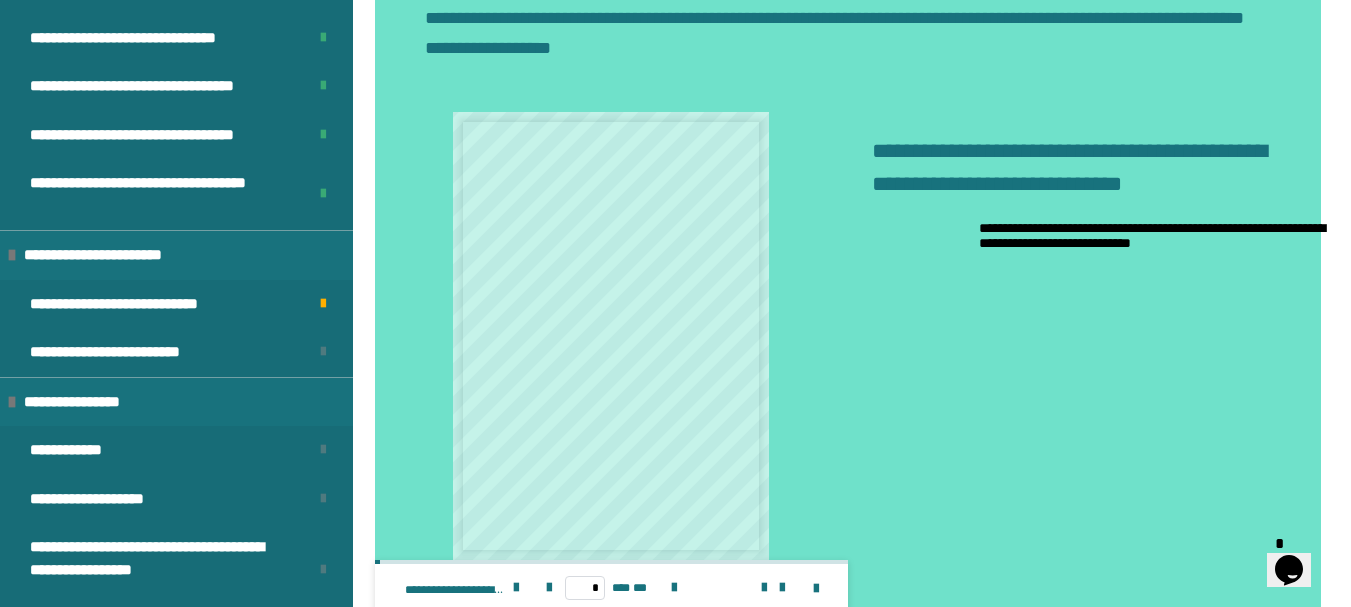 scroll, scrollTop: 3114, scrollLeft: 0, axis: vertical 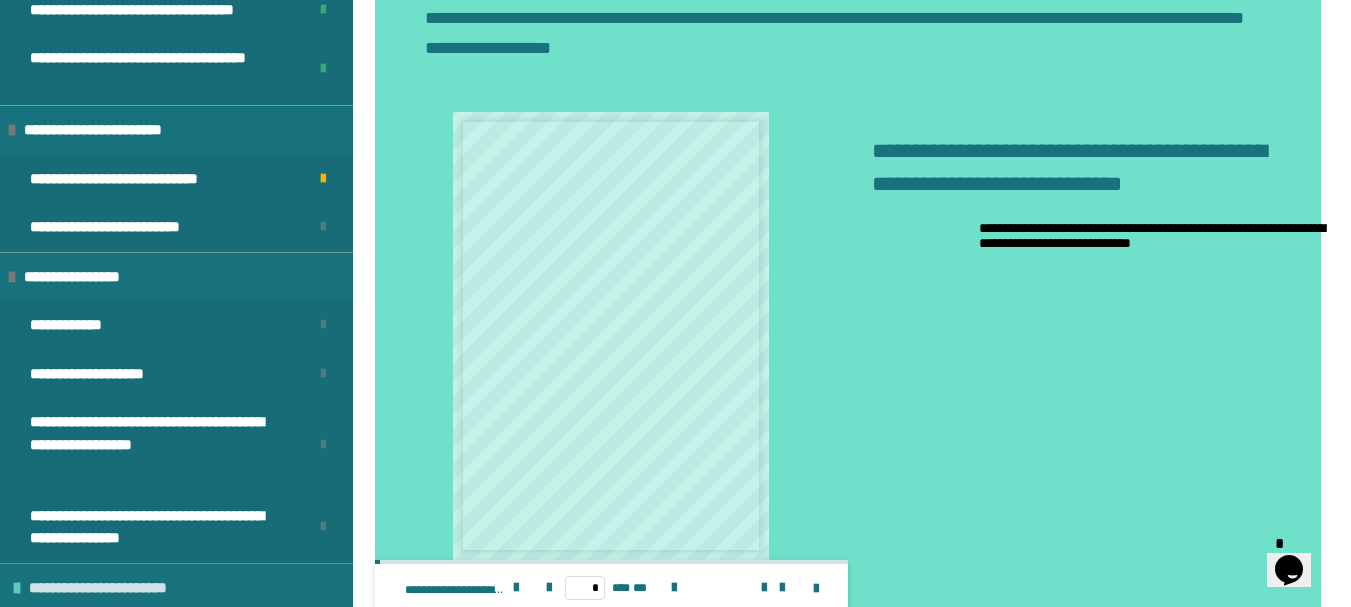 click on "**********" at bounding box center (112, 588) 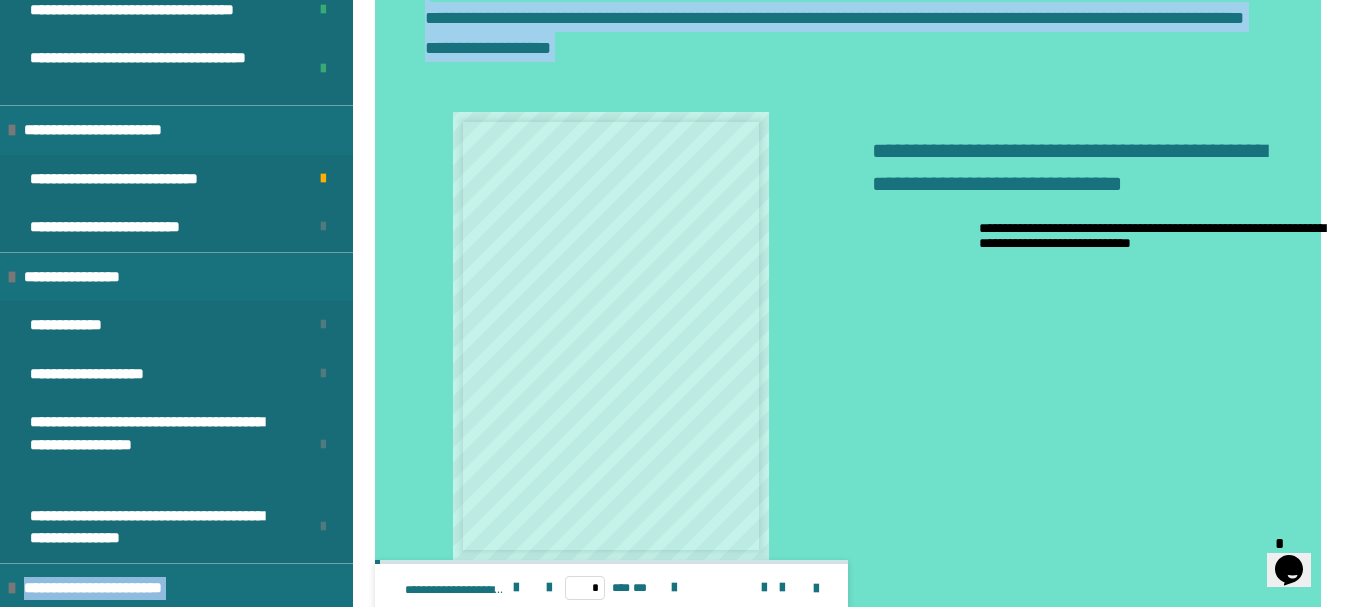drag, startPoint x: 337, startPoint y: 552, endPoint x: 360, endPoint y: 432, distance: 122.18429 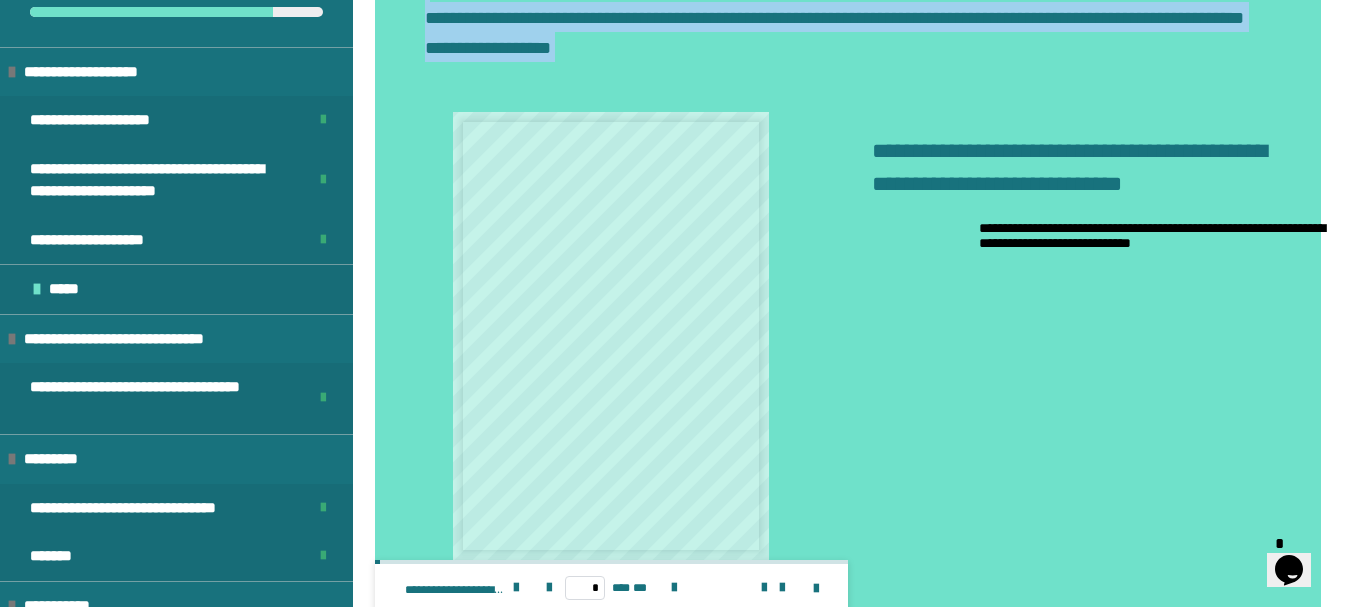 scroll, scrollTop: 0, scrollLeft: 0, axis: both 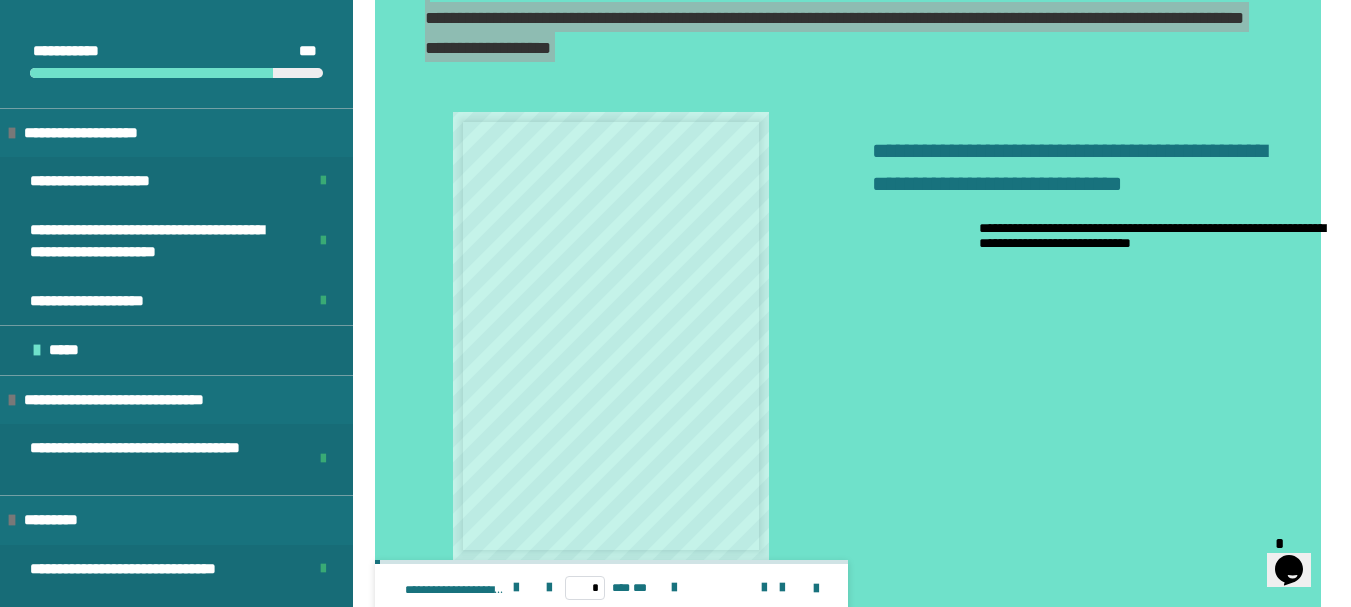 click 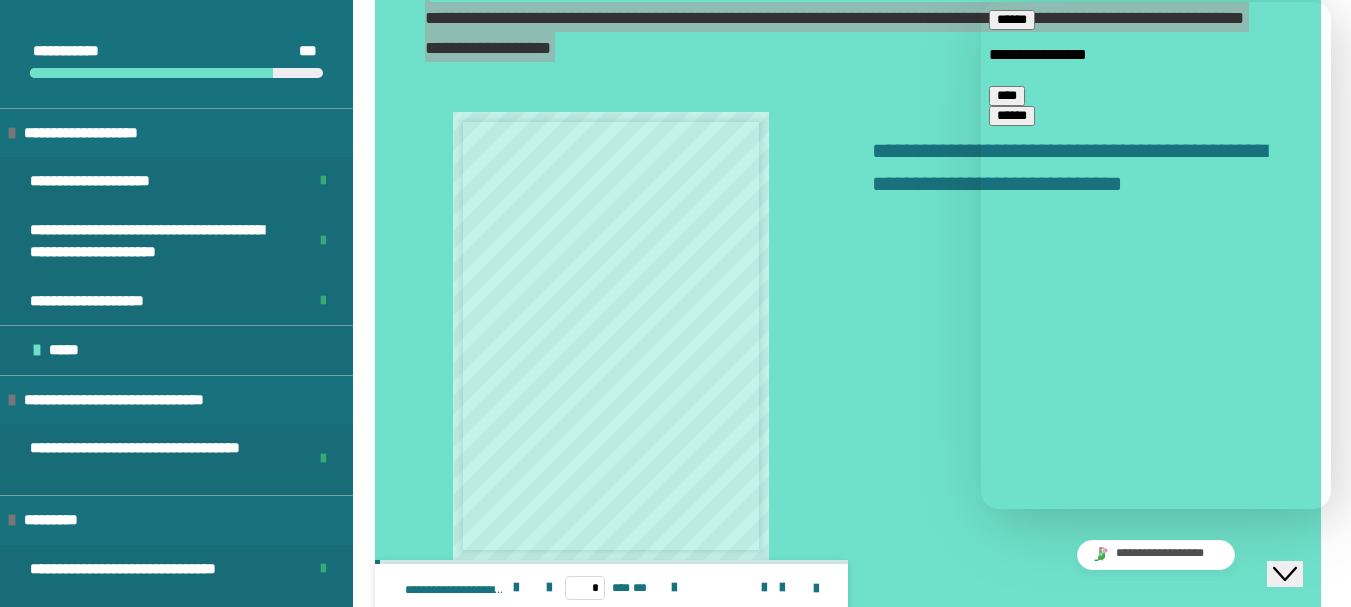 click on "**********" at bounding box center (1285, 574) 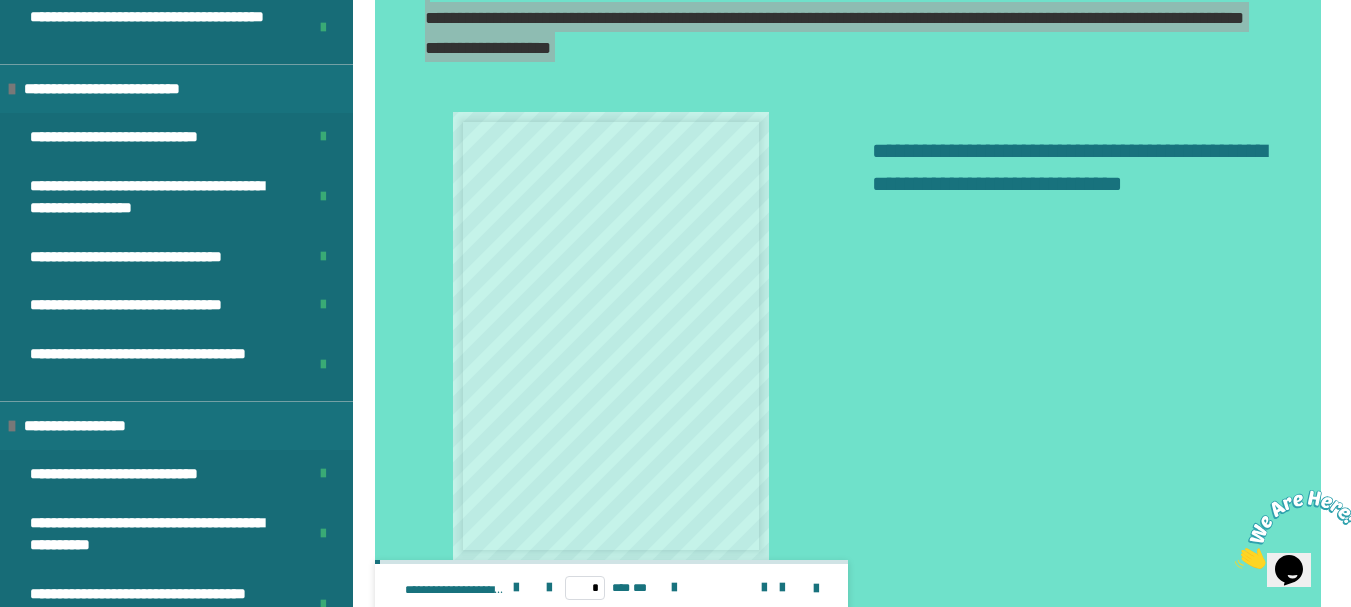 scroll, scrollTop: 0, scrollLeft: 0, axis: both 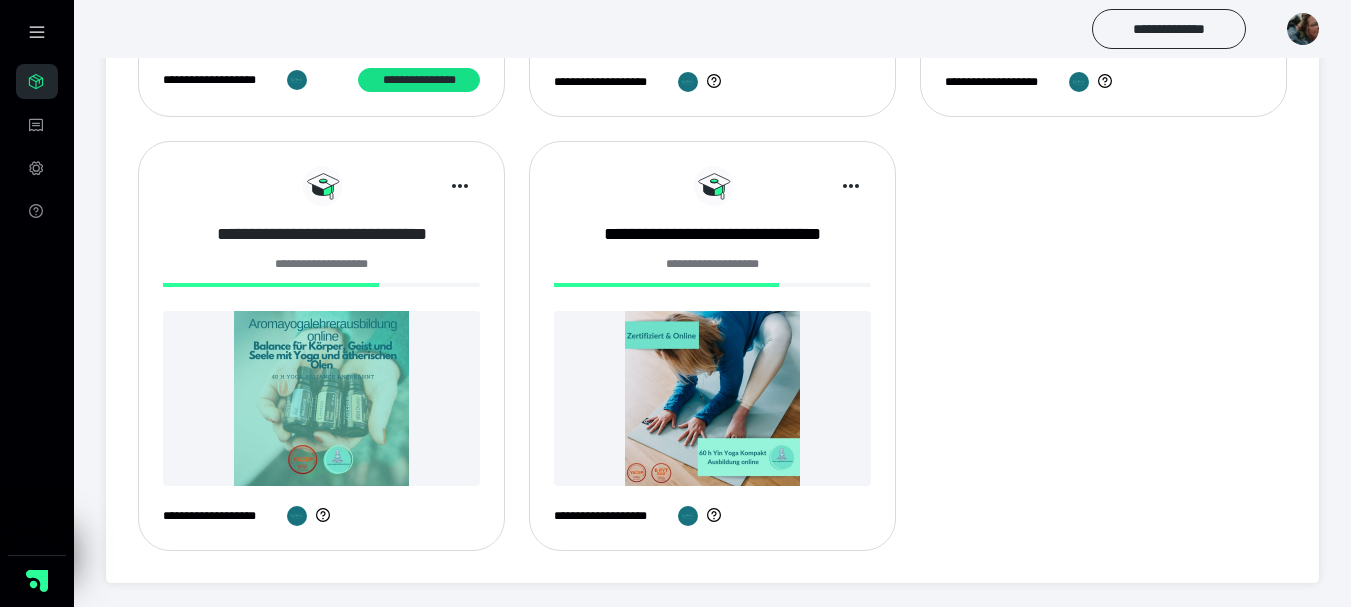 click on "**********" at bounding box center (321, 234) 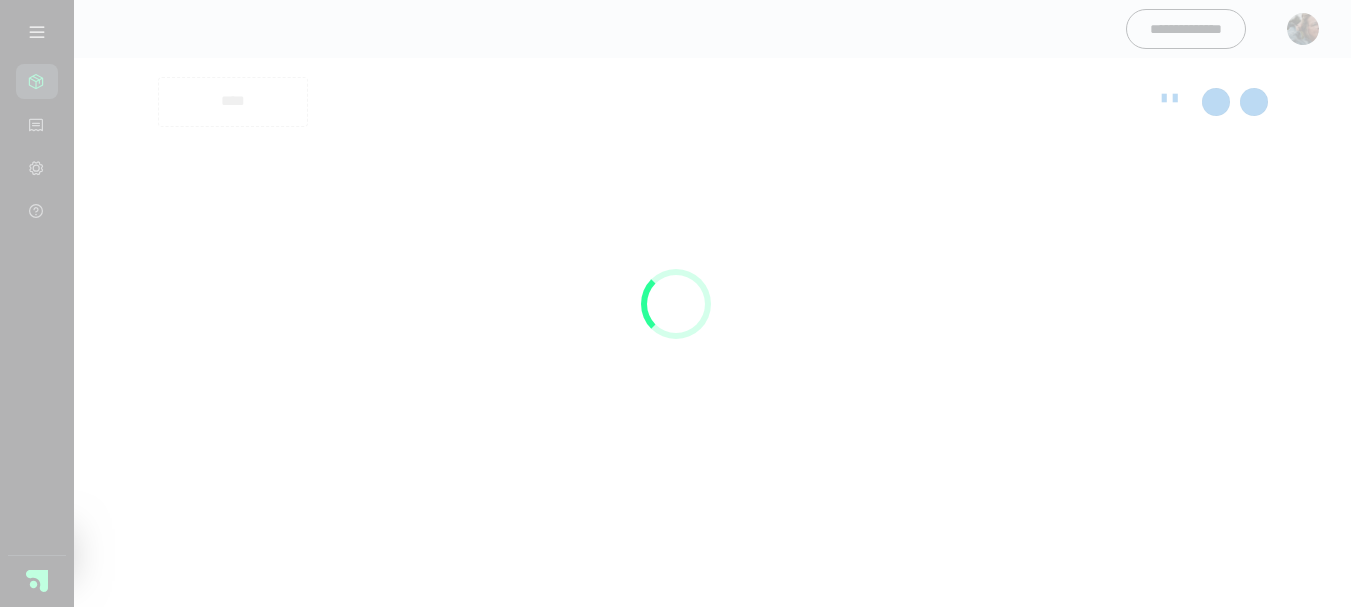 scroll, scrollTop: 0, scrollLeft: 0, axis: both 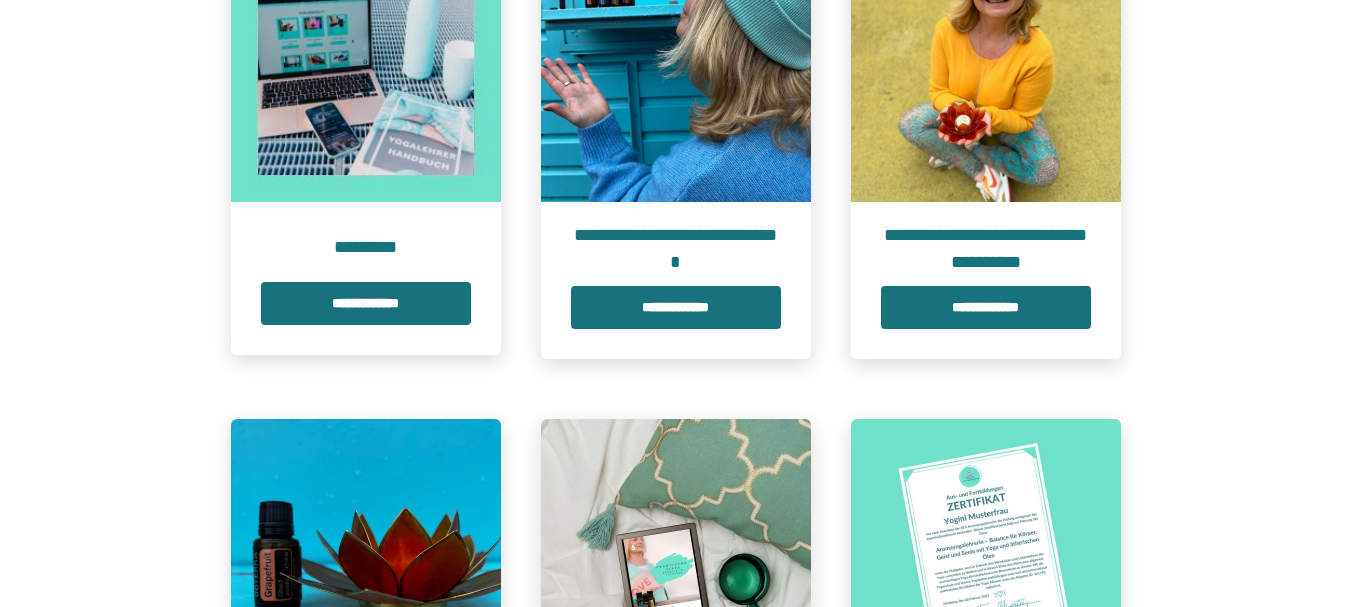 click at bounding box center [986, 67] 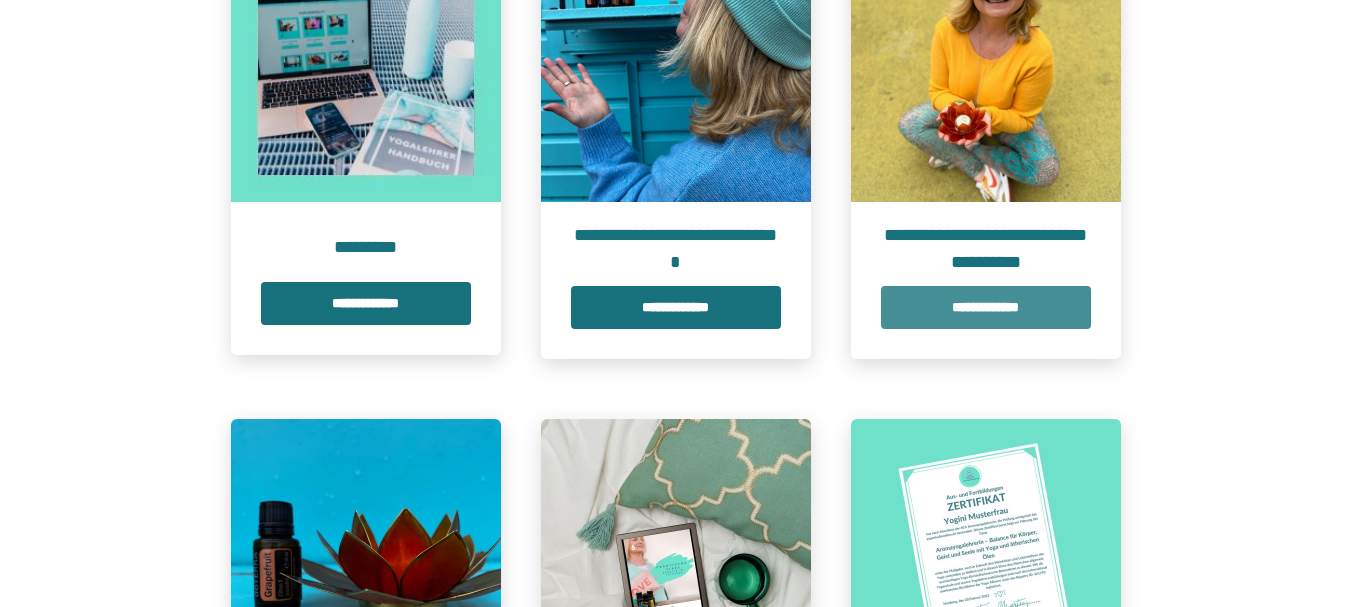 click on "**********" at bounding box center [986, 307] 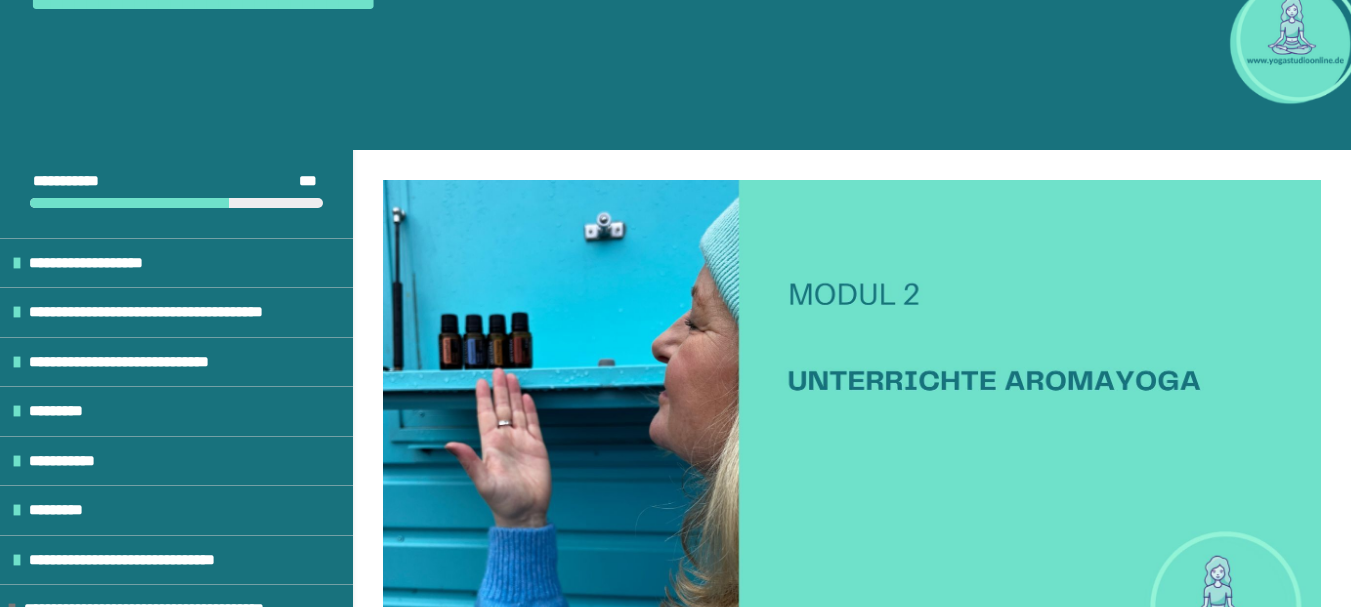 scroll, scrollTop: 323, scrollLeft: 0, axis: vertical 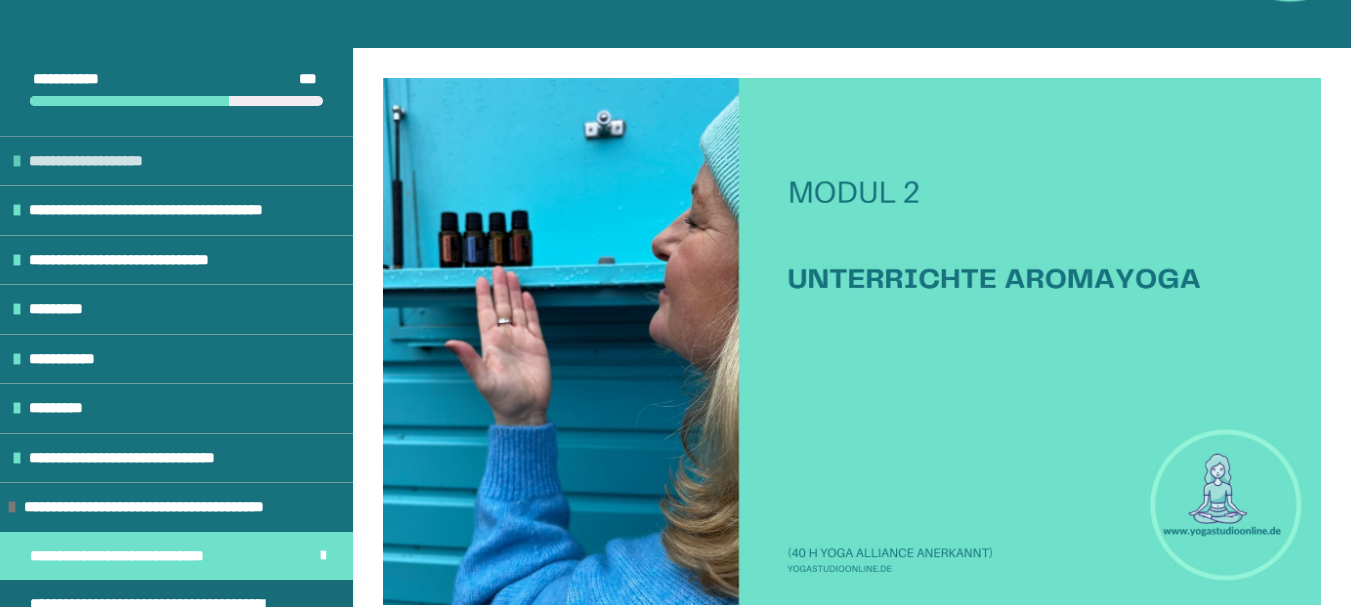 click on "**********" at bounding box center [176, 161] 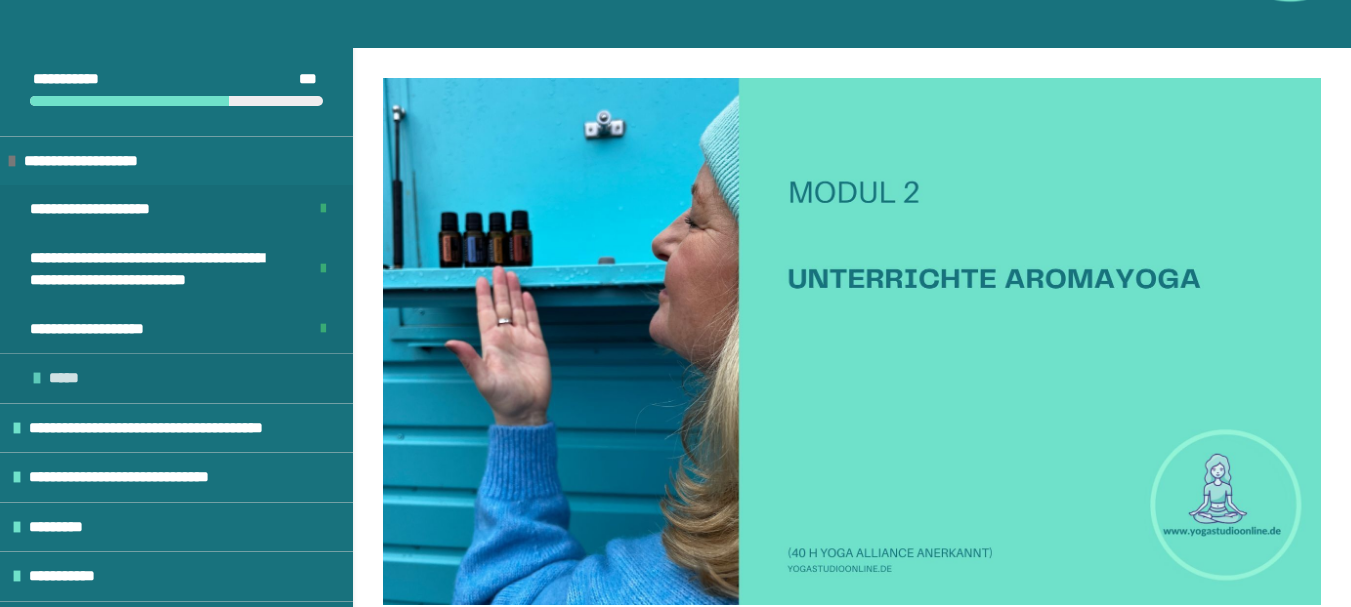 click on "*****" at bounding box center (176, 378) 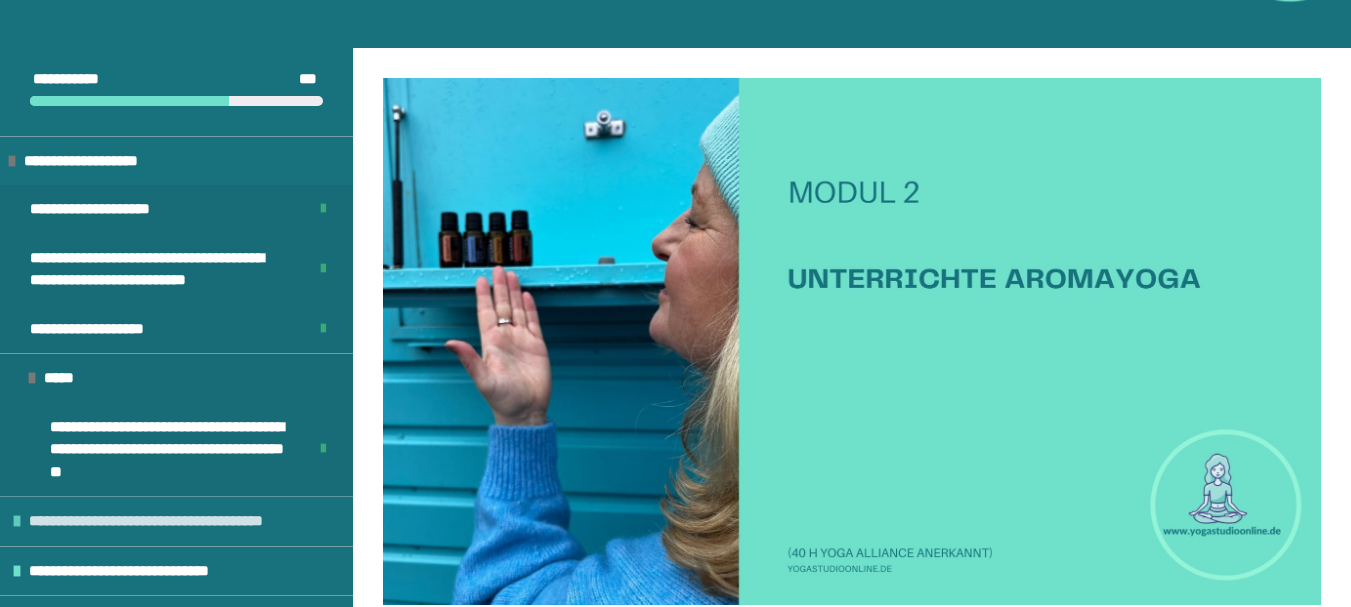 click on "**********" at bounding box center (168, 521) 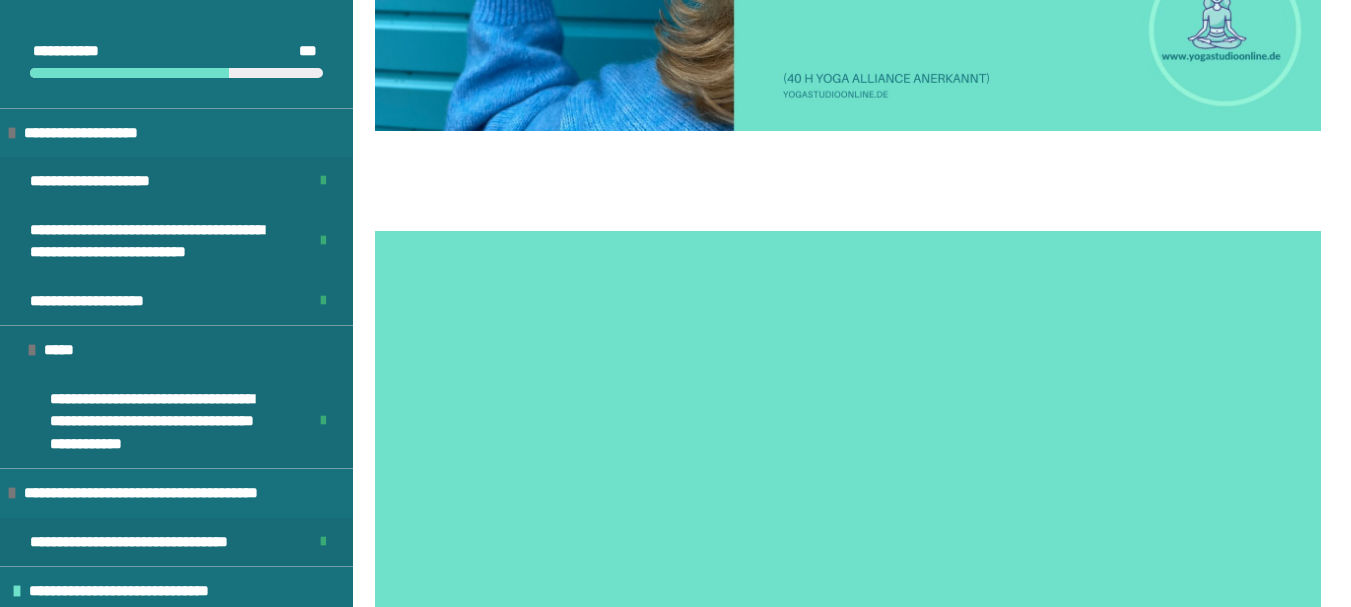 scroll, scrollTop: 824, scrollLeft: 0, axis: vertical 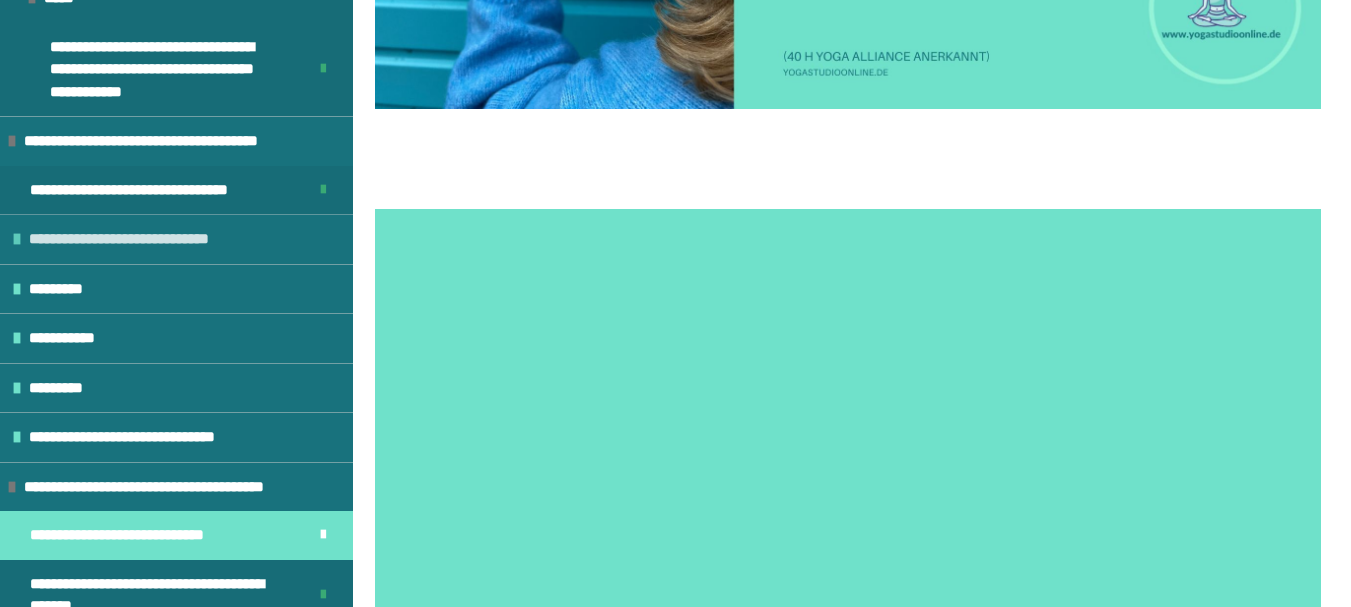 click on "**********" at bounding box center [176, 239] 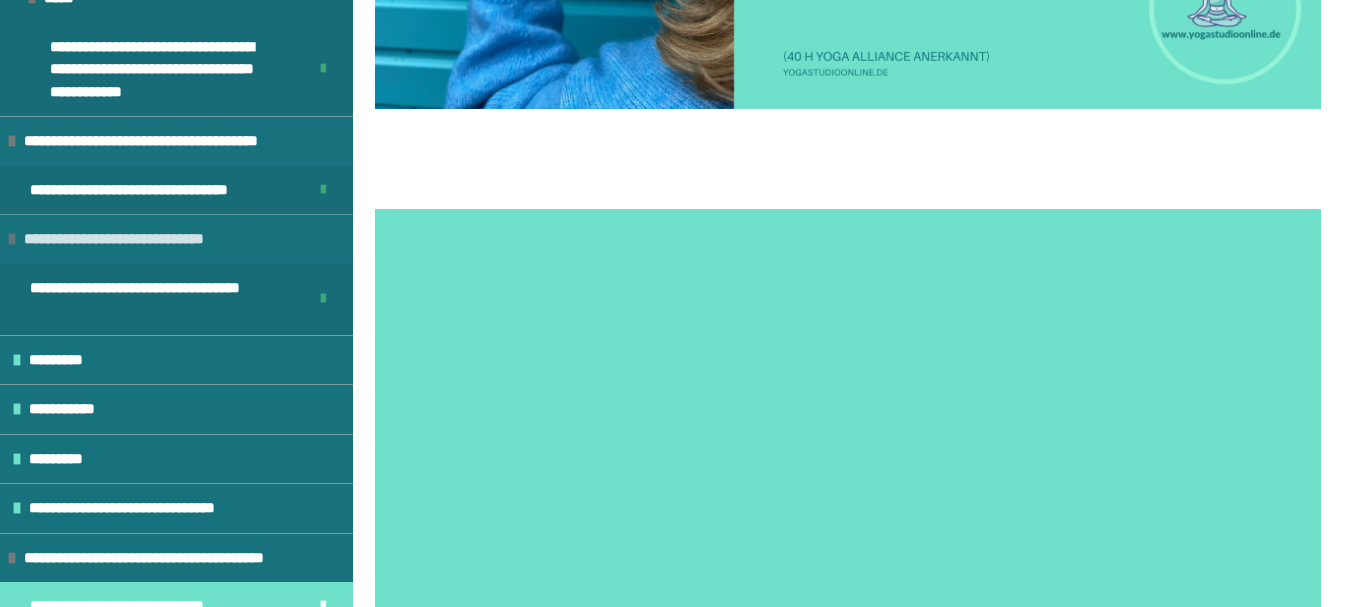 click on "**********" at bounding box center (176, 239) 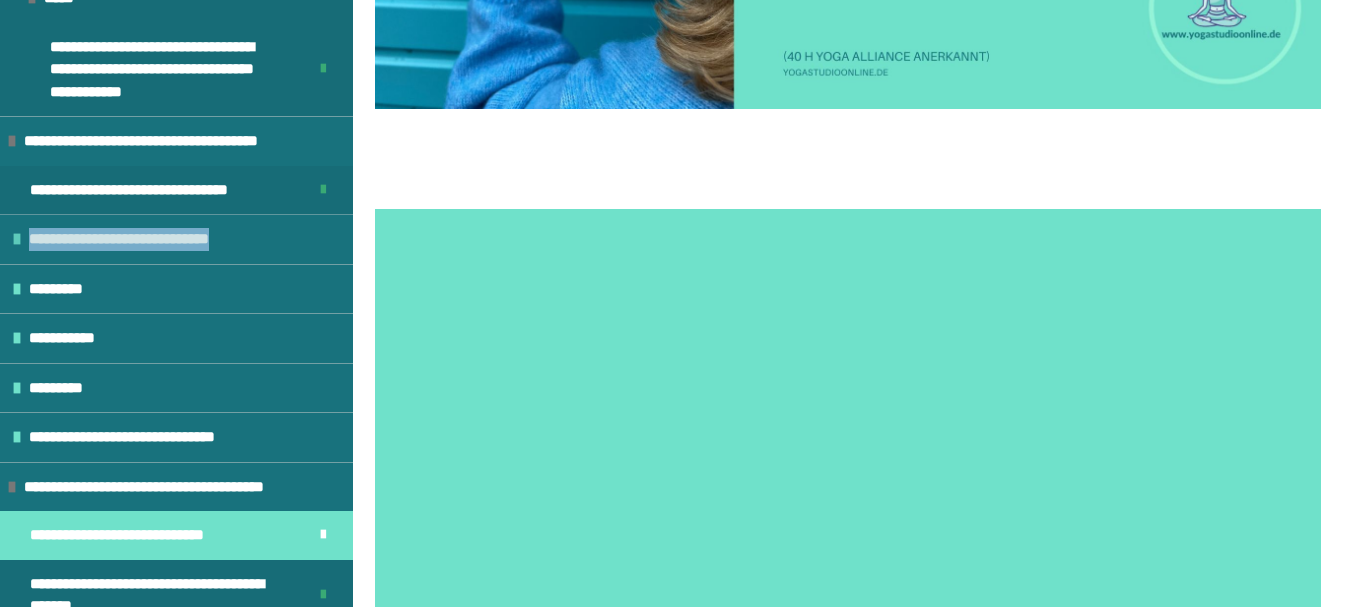 click on "**********" at bounding box center [176, 239] 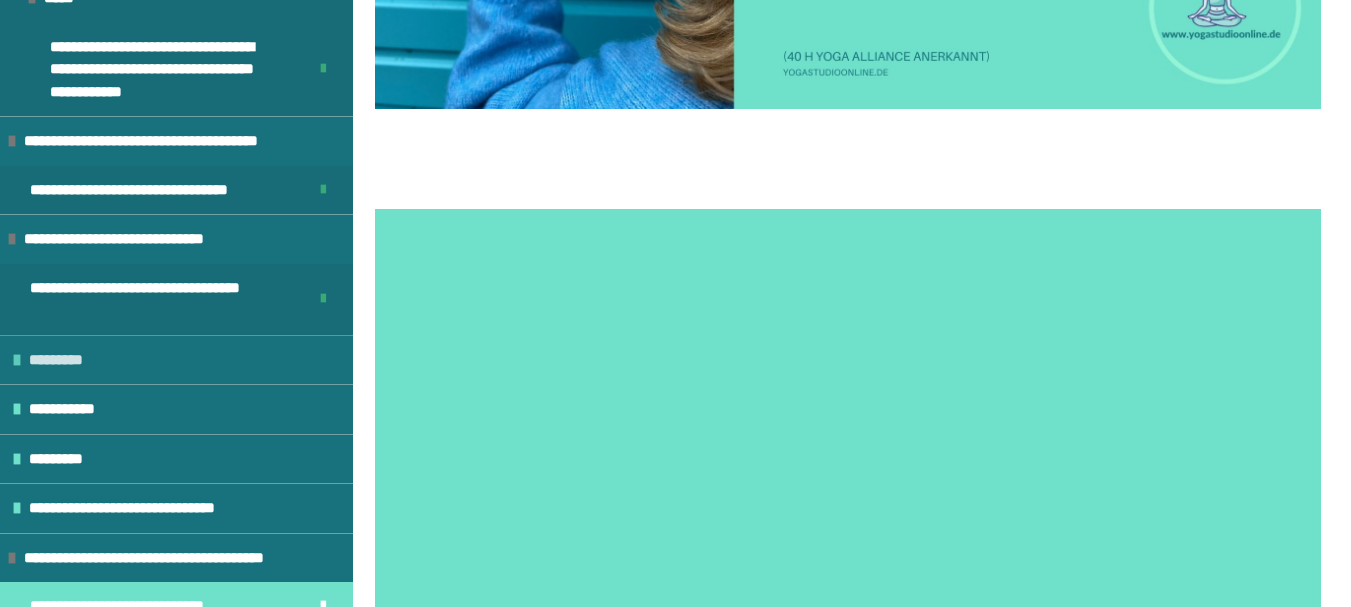 click on "*********" at bounding box center (176, 360) 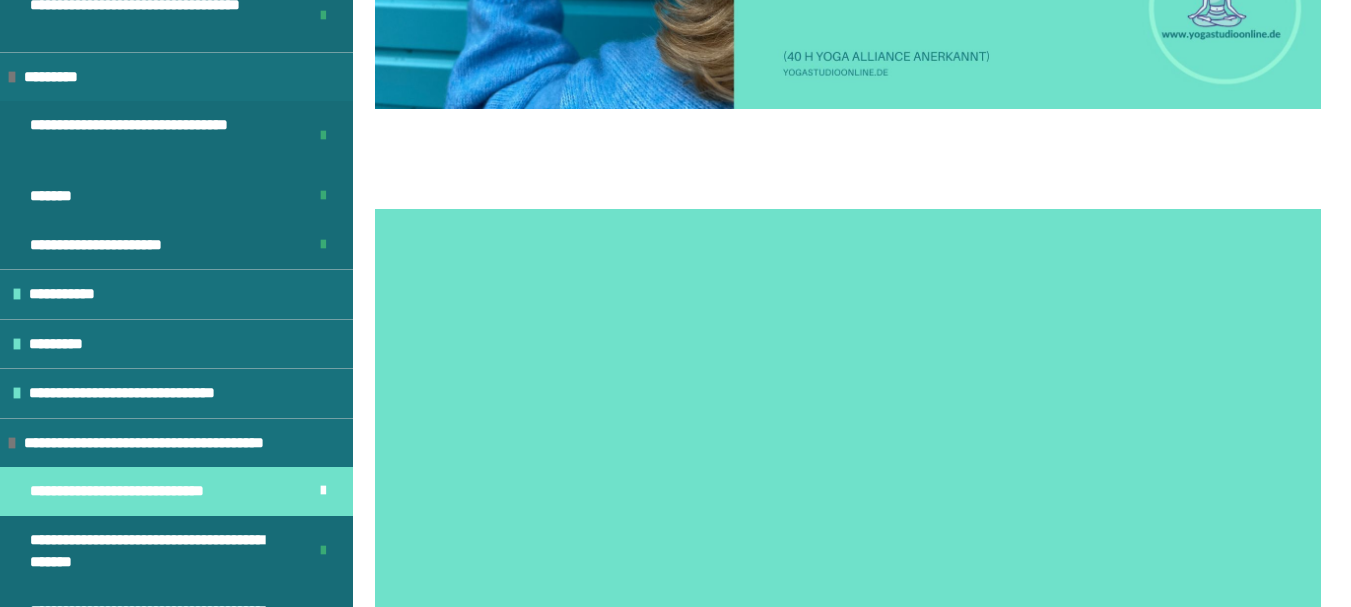 scroll, scrollTop: 655, scrollLeft: 0, axis: vertical 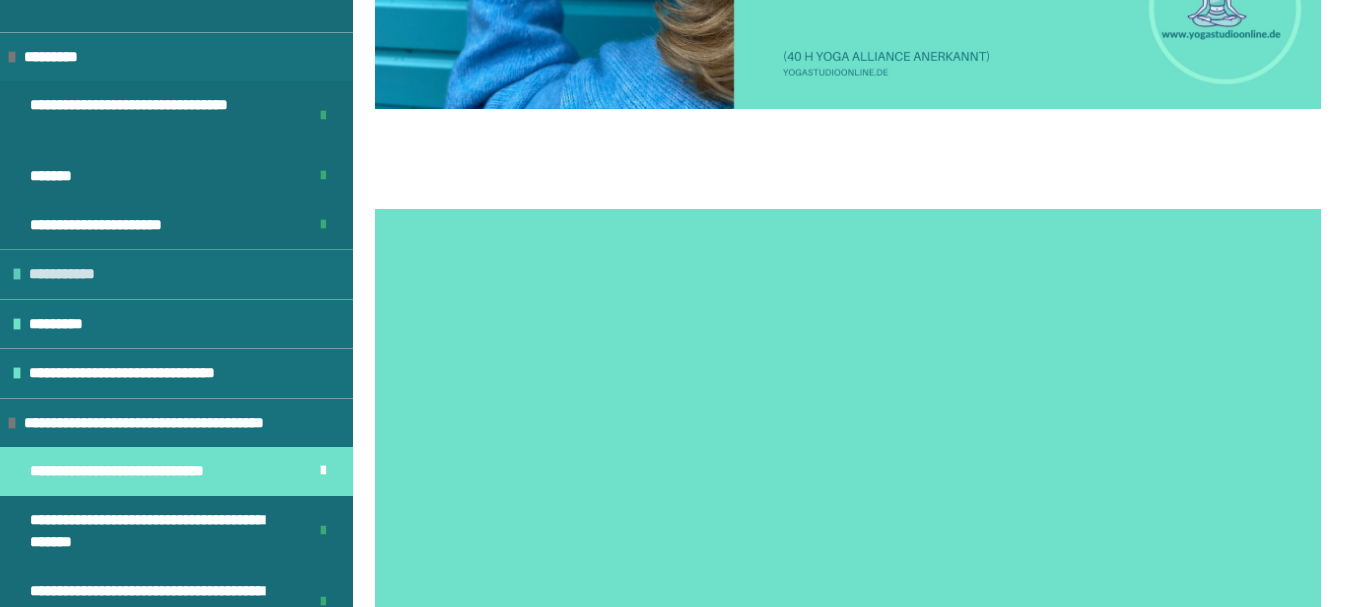 click on "**********" at bounding box center [176, 274] 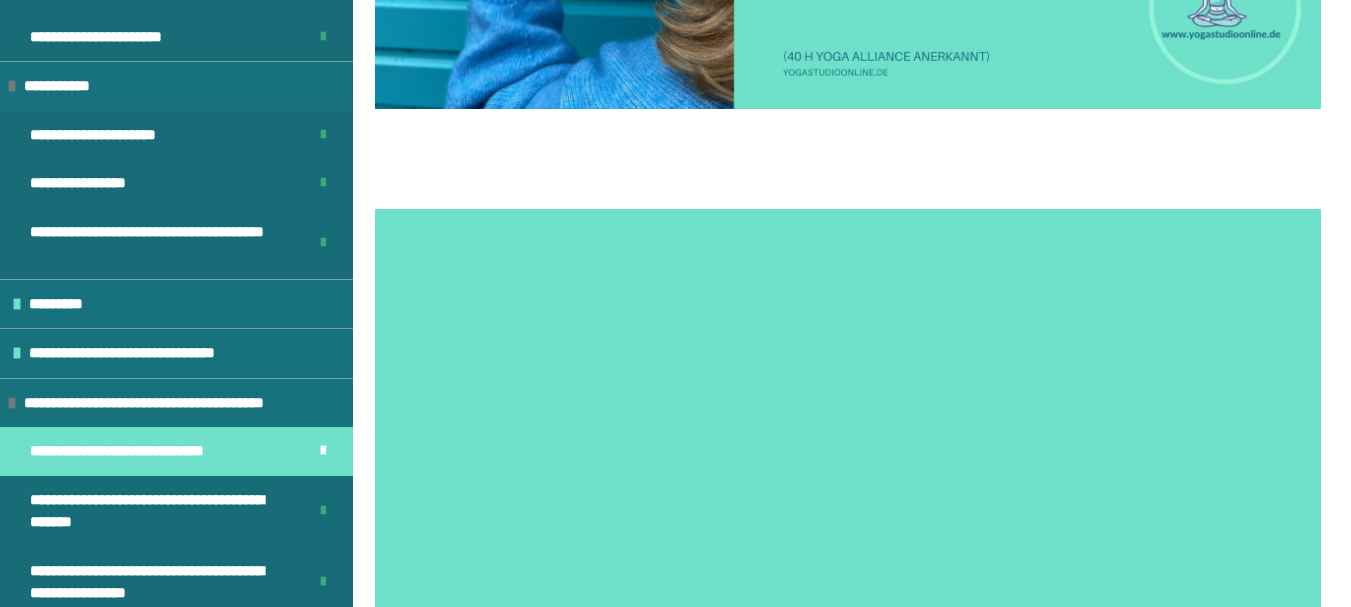 scroll, scrollTop: 871, scrollLeft: 0, axis: vertical 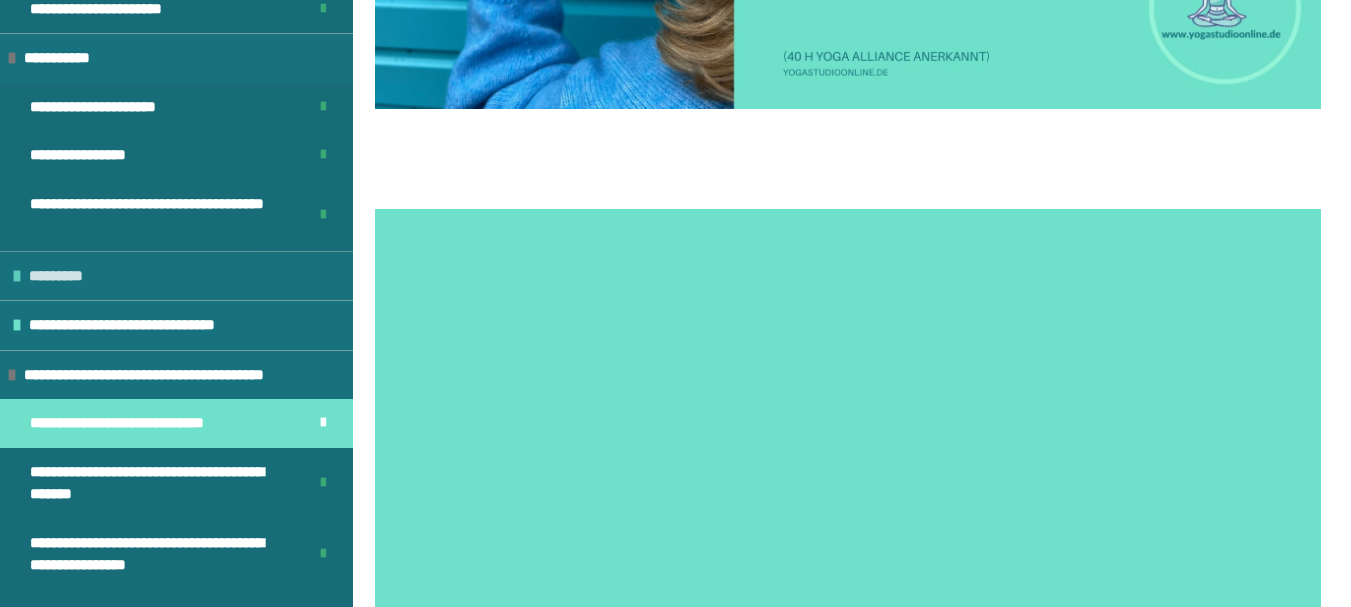 click on "*********" at bounding box center (176, 276) 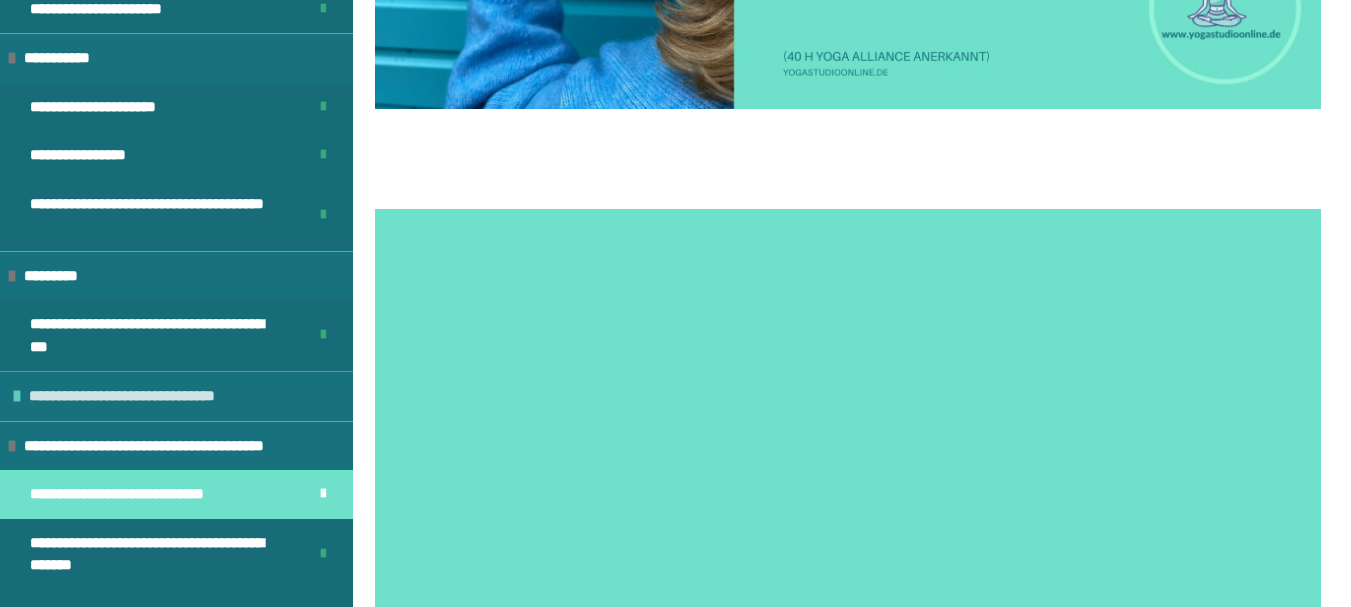 click on "**********" at bounding box center (176, 396) 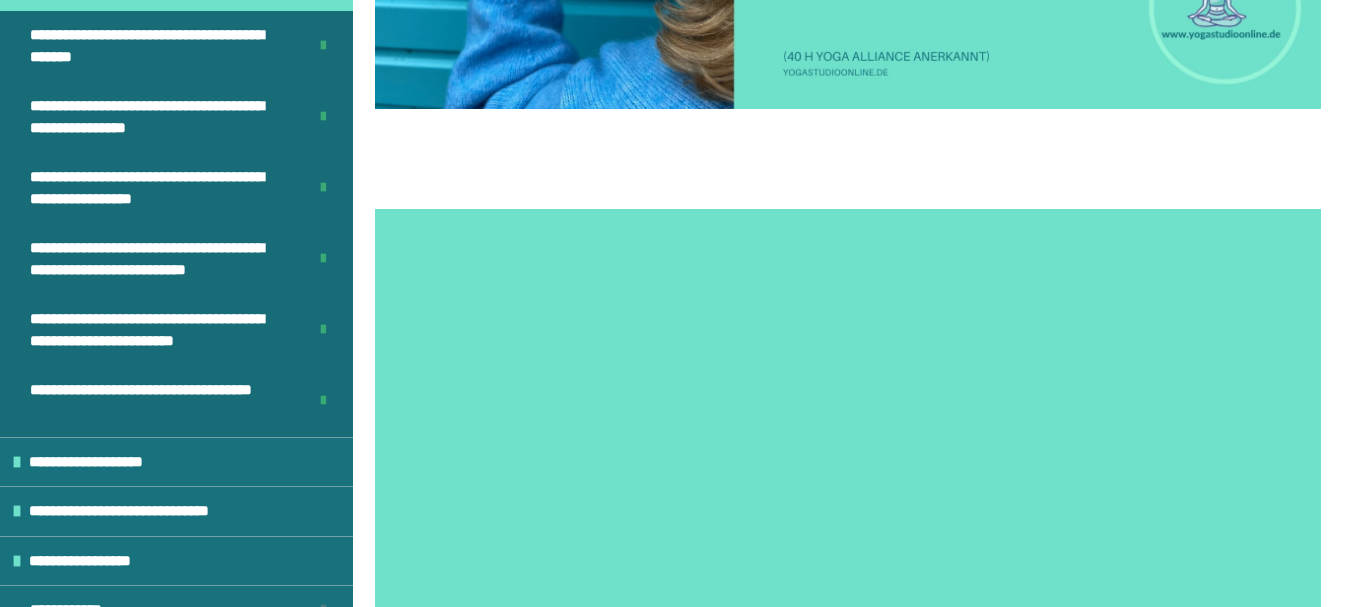 scroll, scrollTop: 1920, scrollLeft: 0, axis: vertical 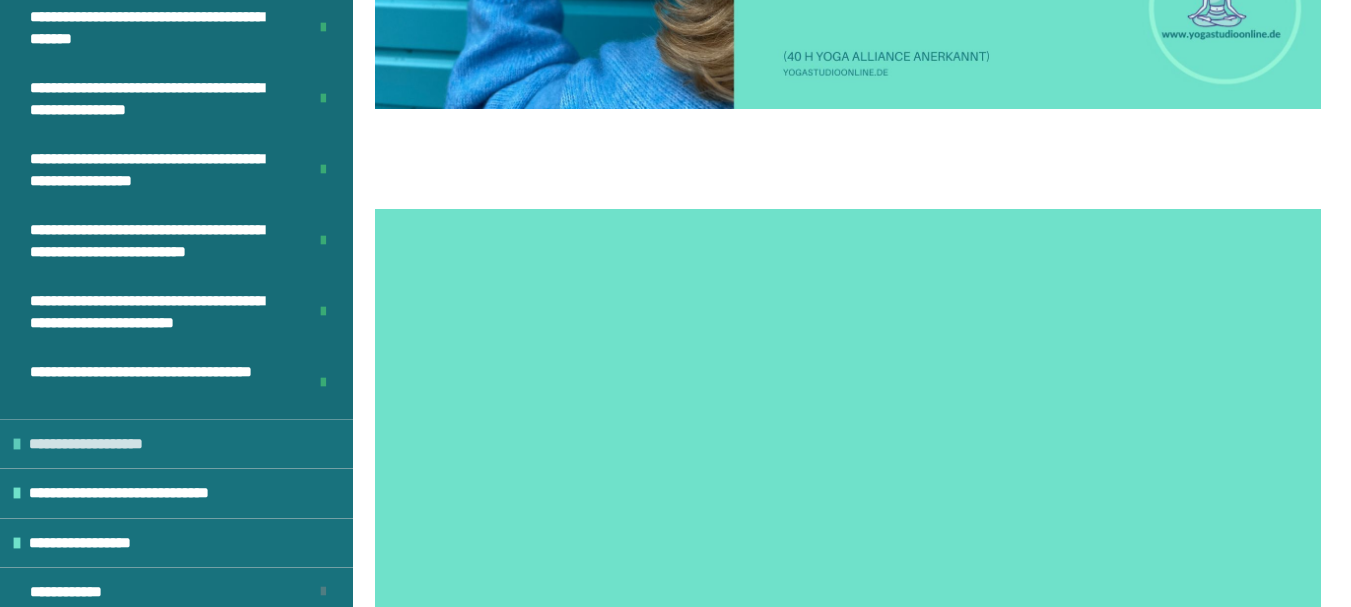 click on "**********" at bounding box center [176, 444] 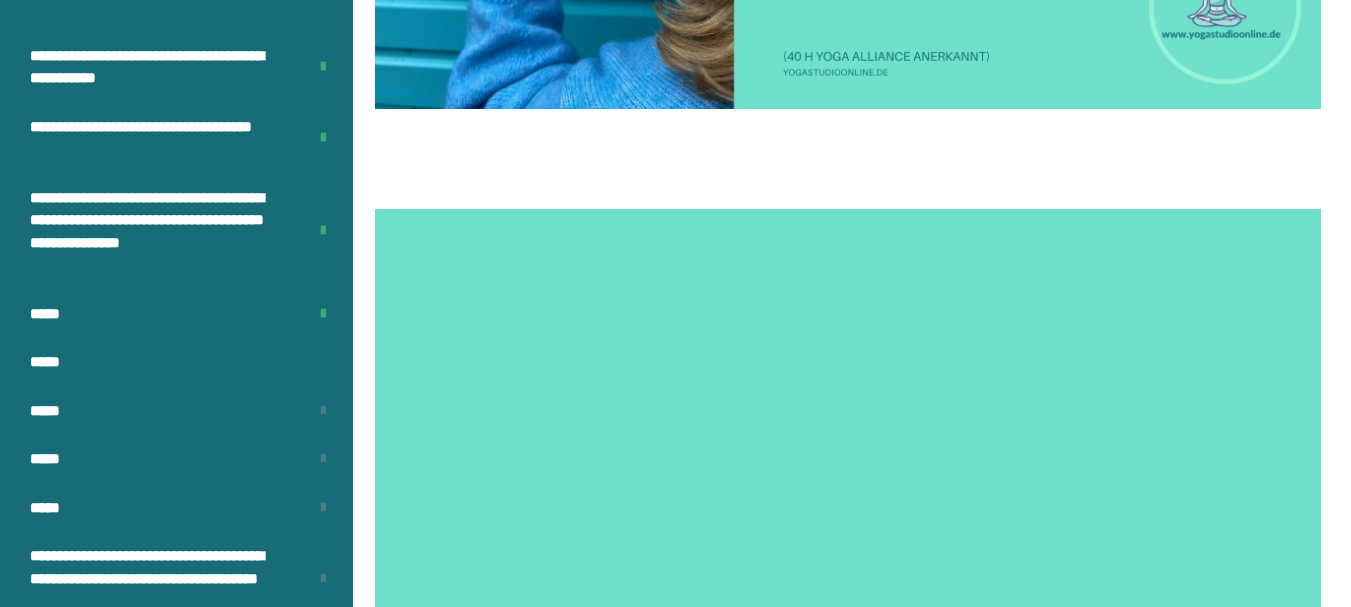 scroll, scrollTop: 2921, scrollLeft: 0, axis: vertical 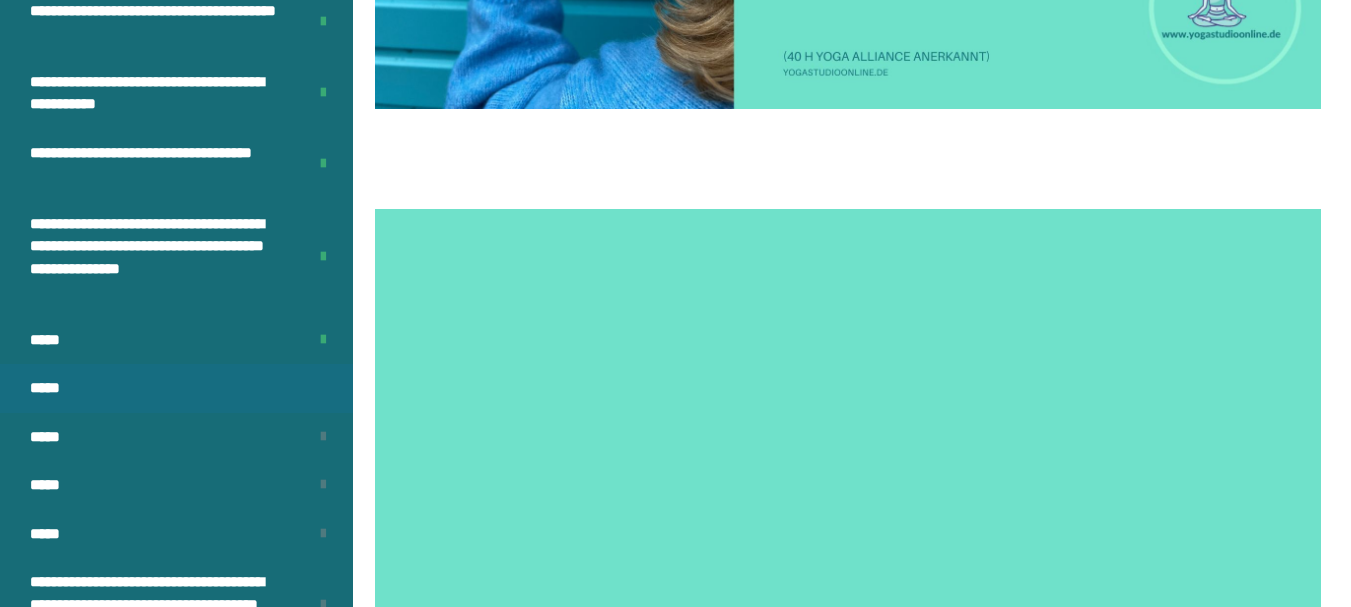 click on "*****" at bounding box center [176, 388] 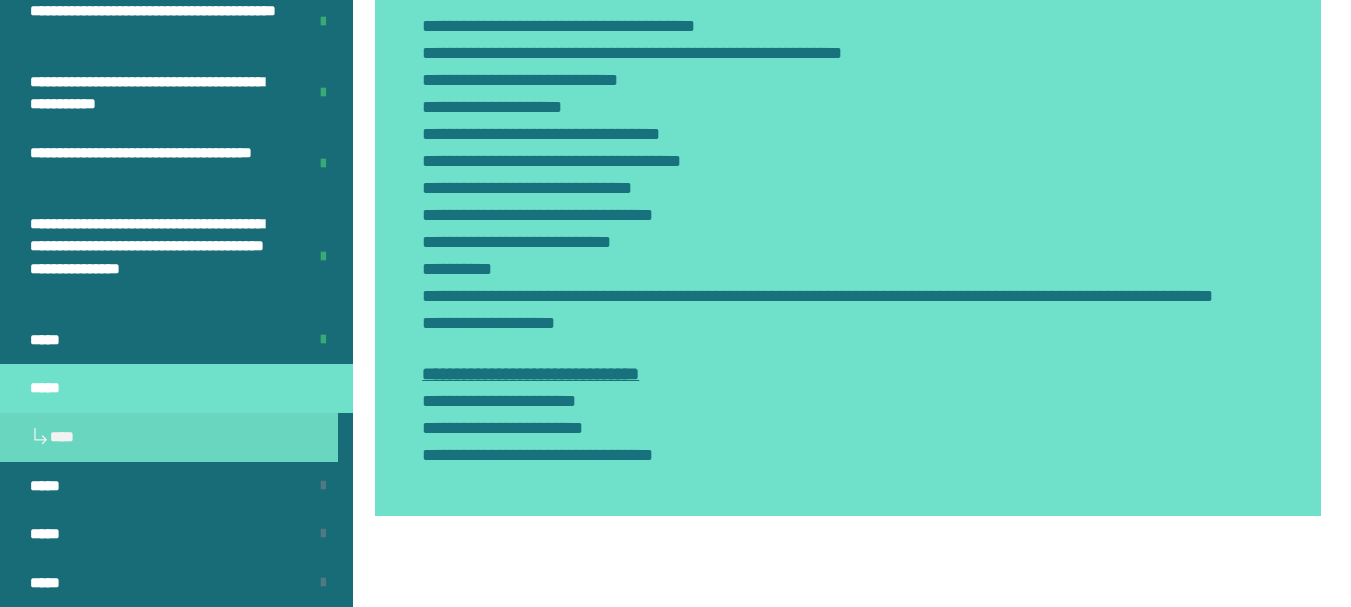 scroll, scrollTop: 1494, scrollLeft: 0, axis: vertical 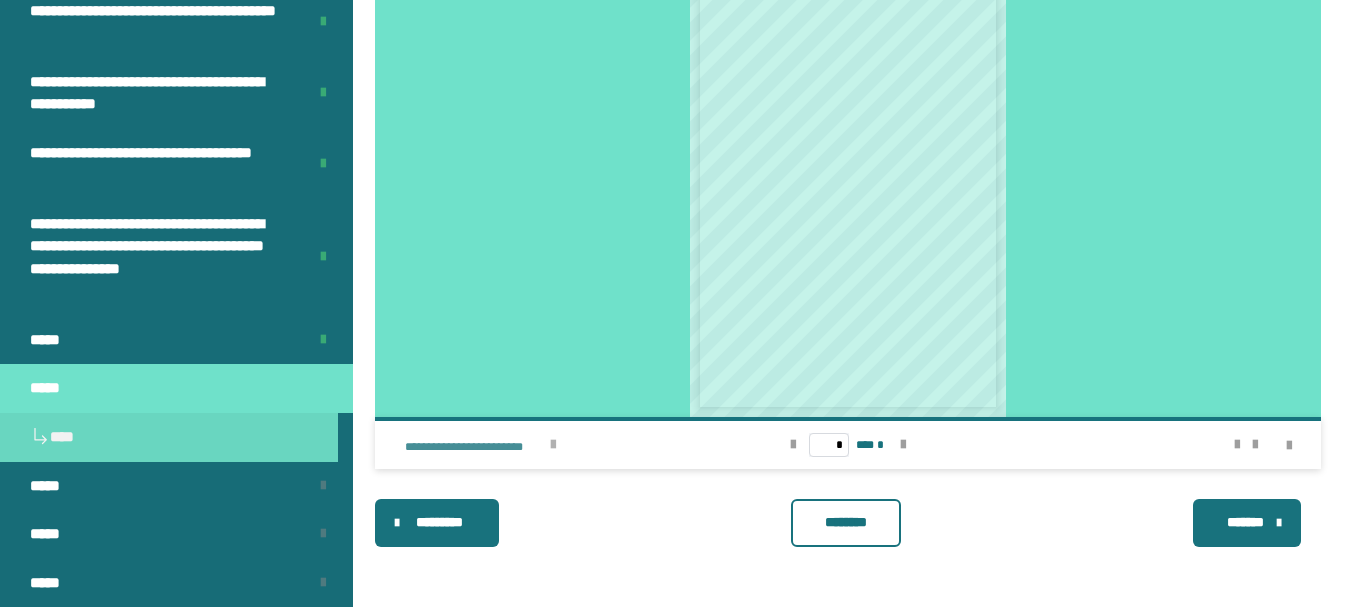 click on "**********" at bounding box center (474, 447) 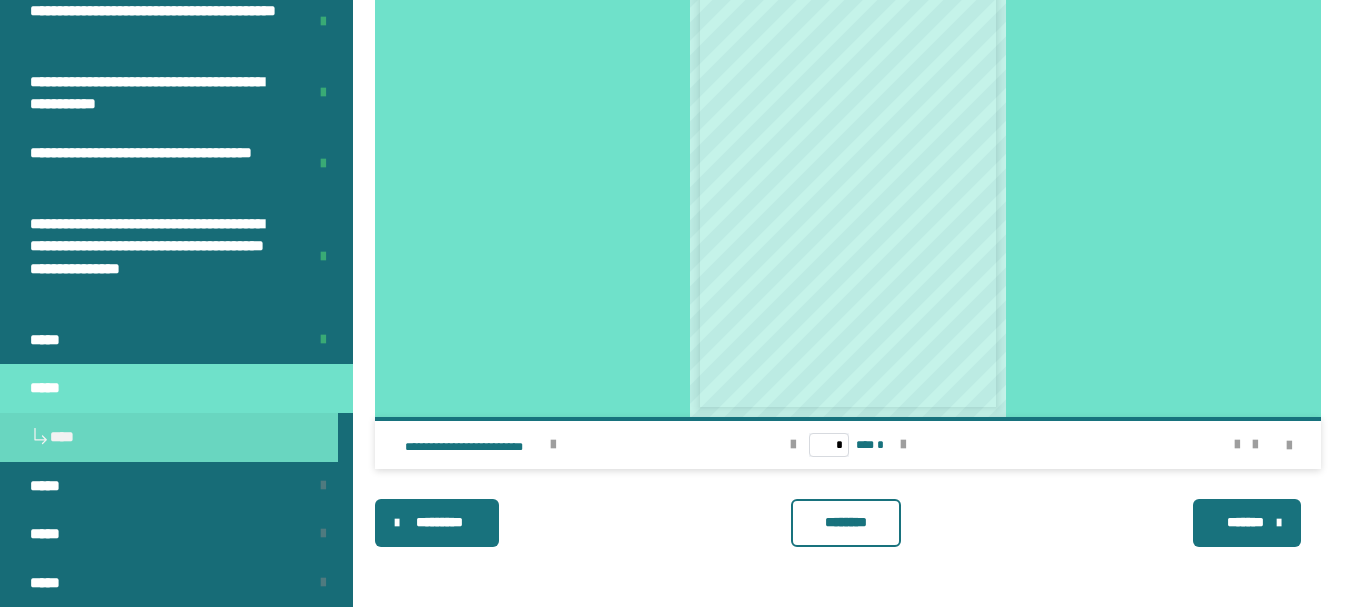 click on "********" at bounding box center [846, 522] 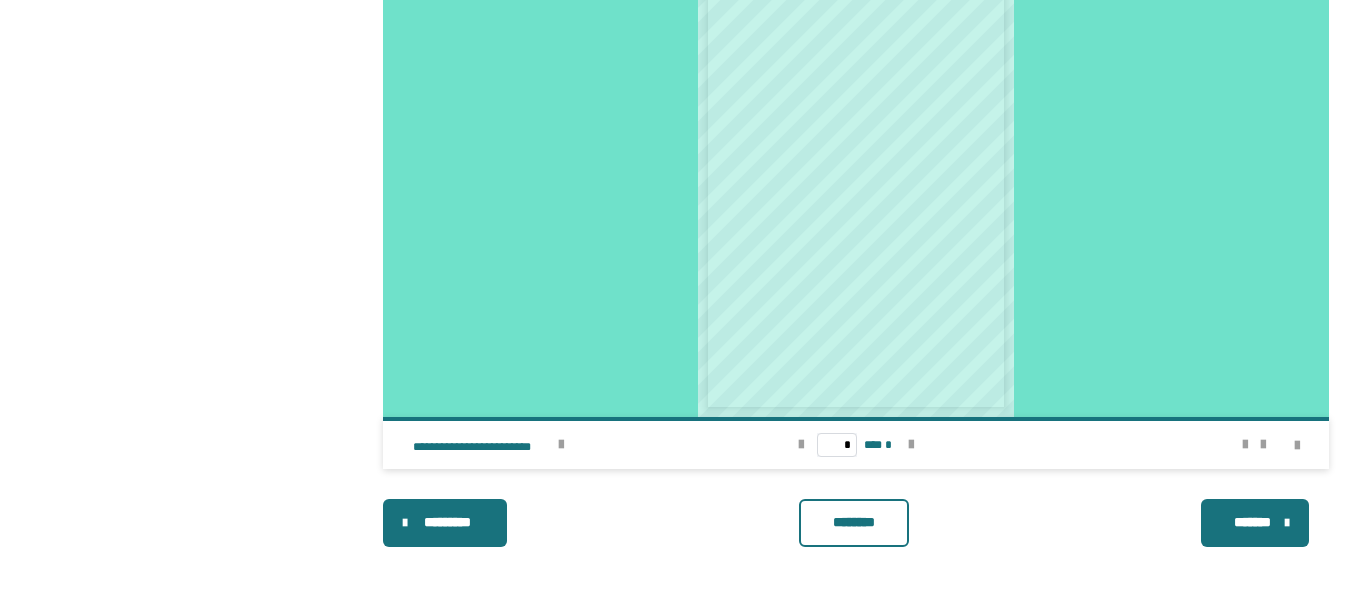 scroll, scrollTop: 0, scrollLeft: 0, axis: both 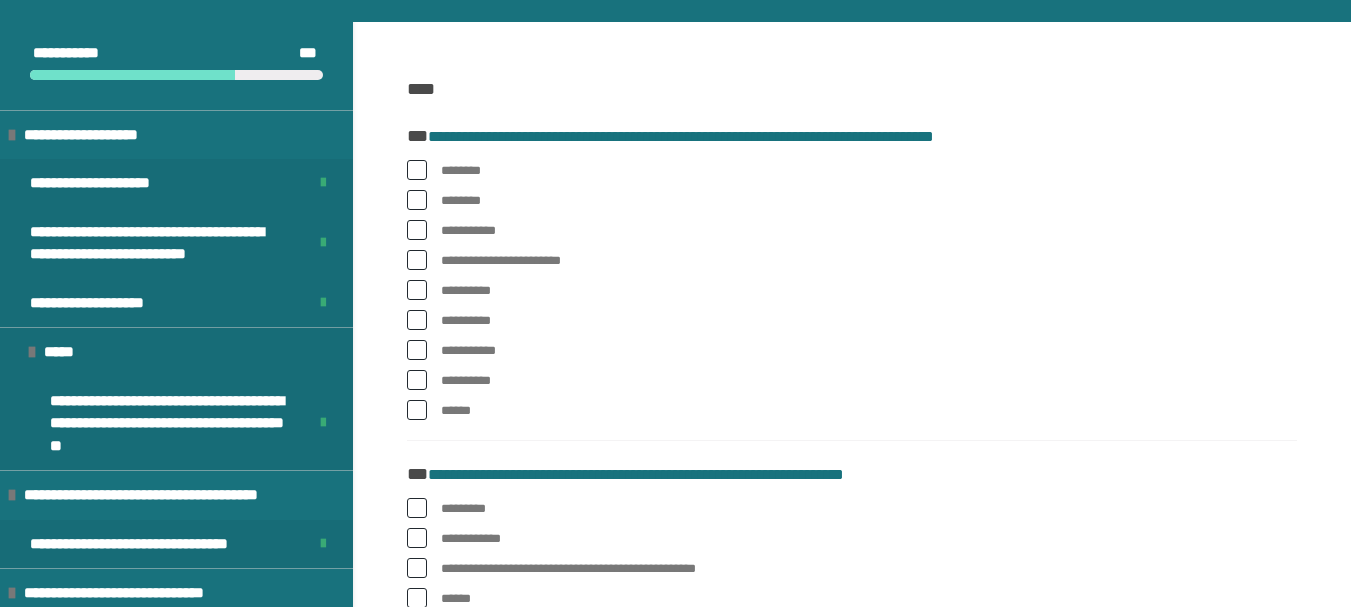 click at bounding box center (417, 170) 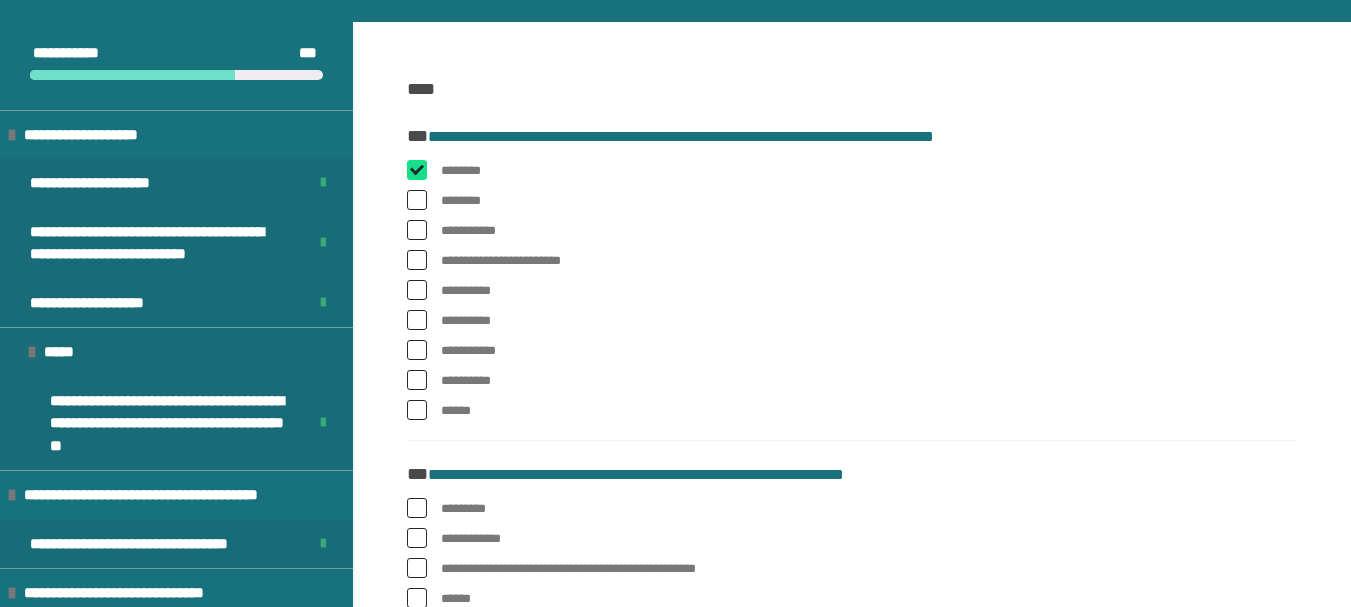 checkbox on "****" 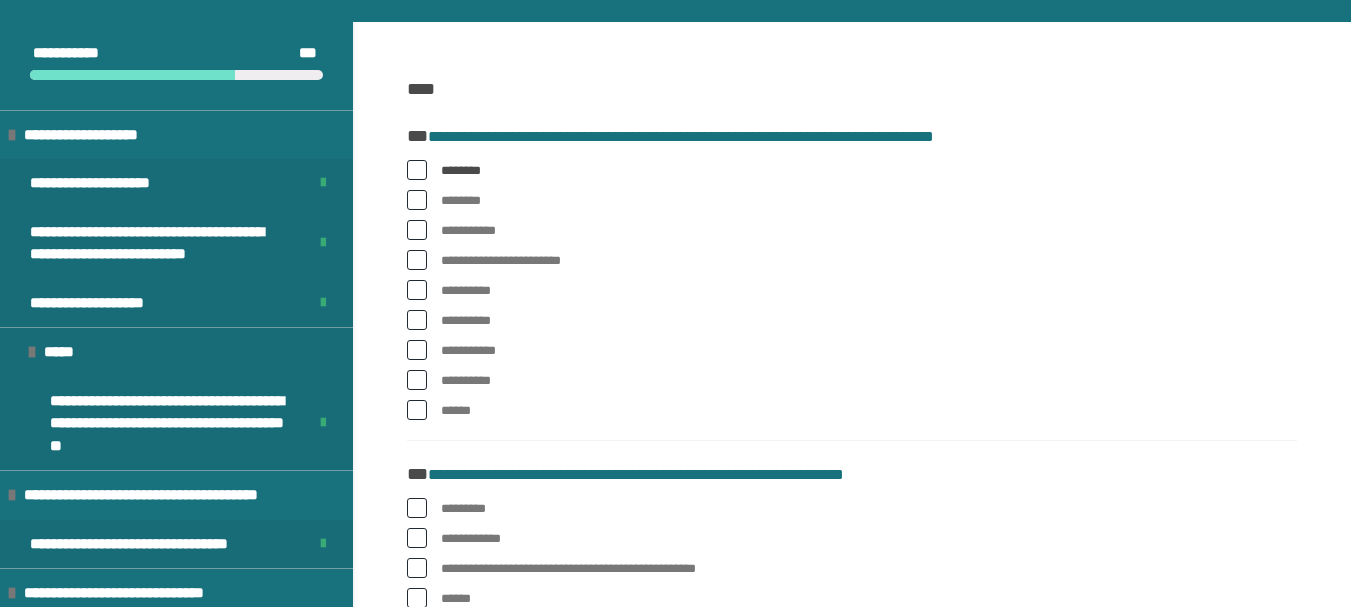 click at bounding box center (417, 410) 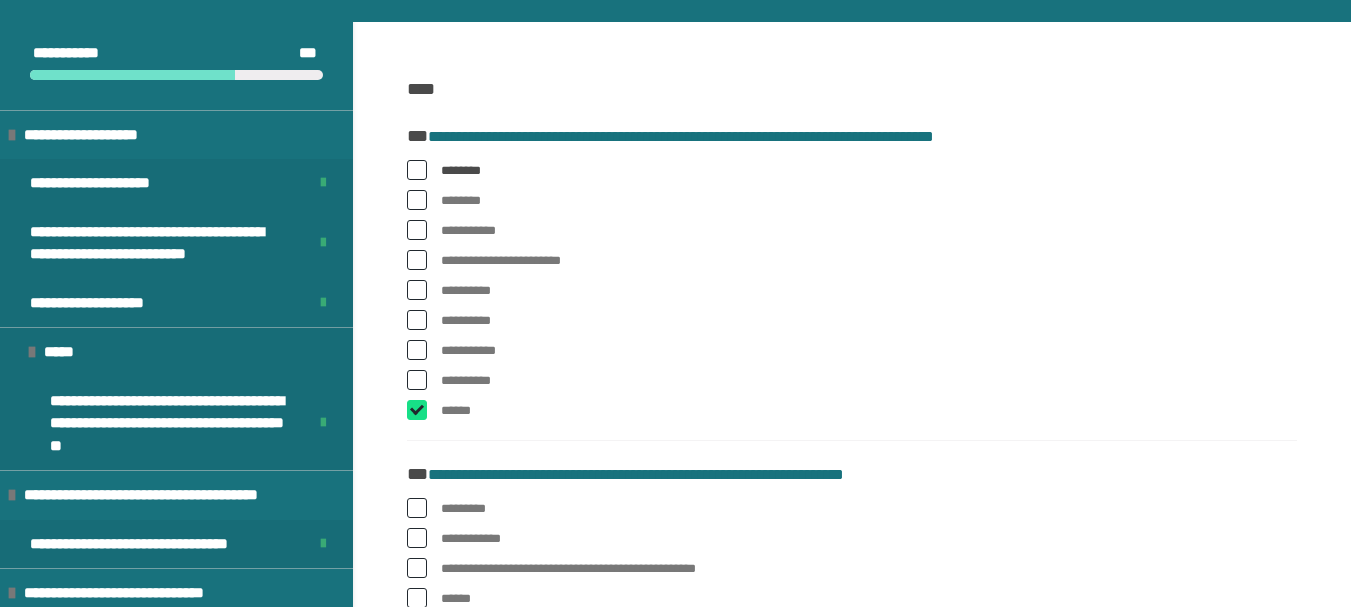 checkbox on "****" 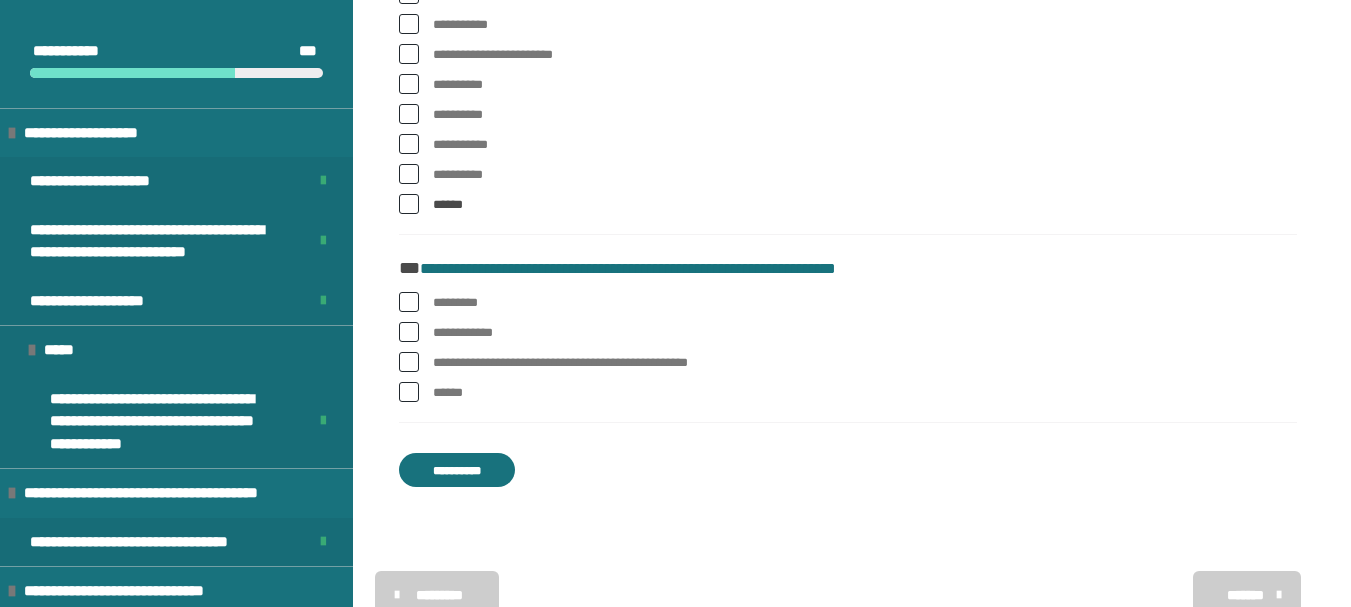 scroll, scrollTop: 571, scrollLeft: 0, axis: vertical 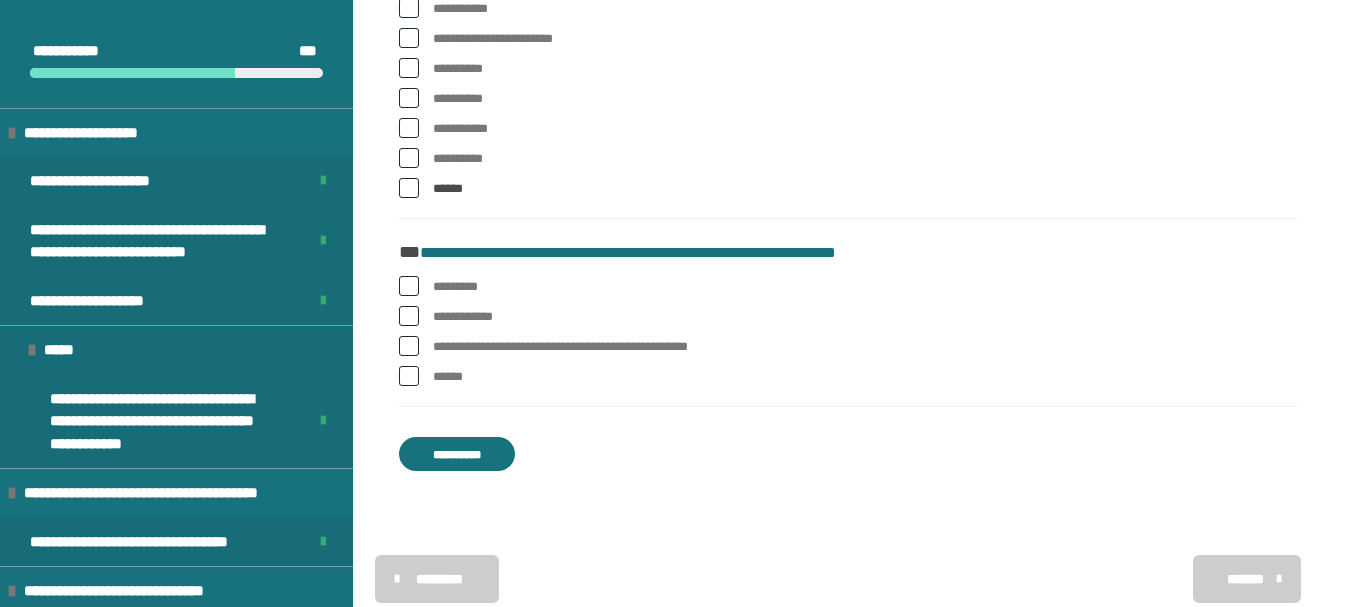 click at bounding box center (409, 286) 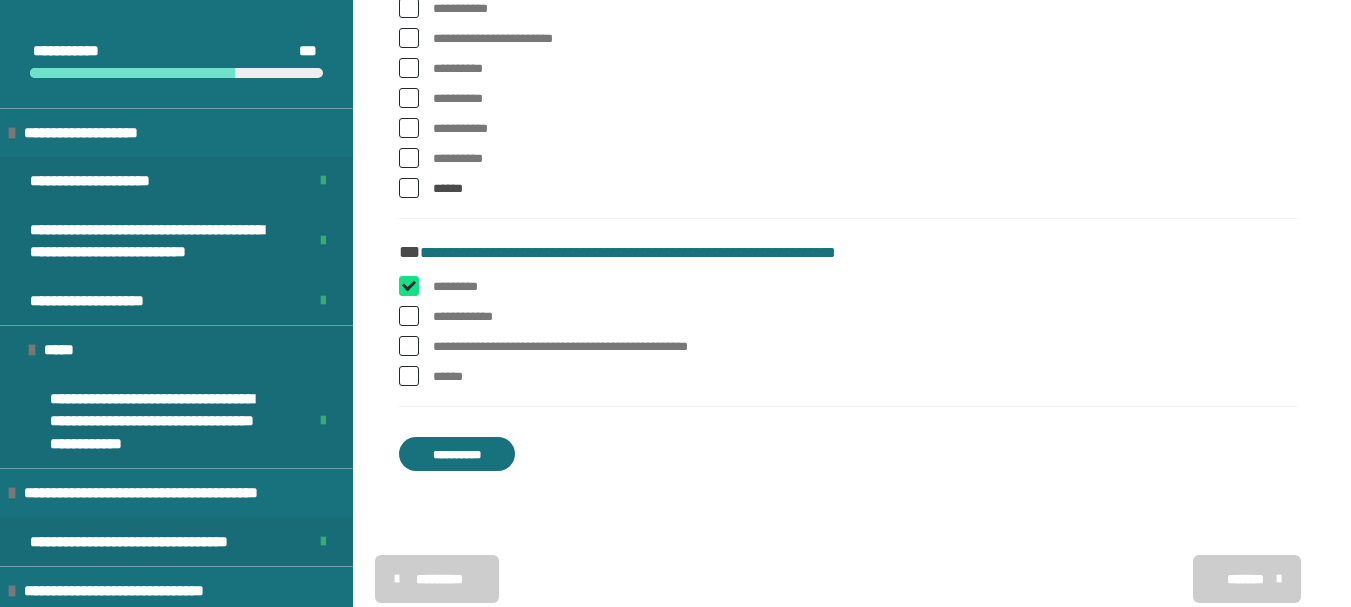 checkbox on "****" 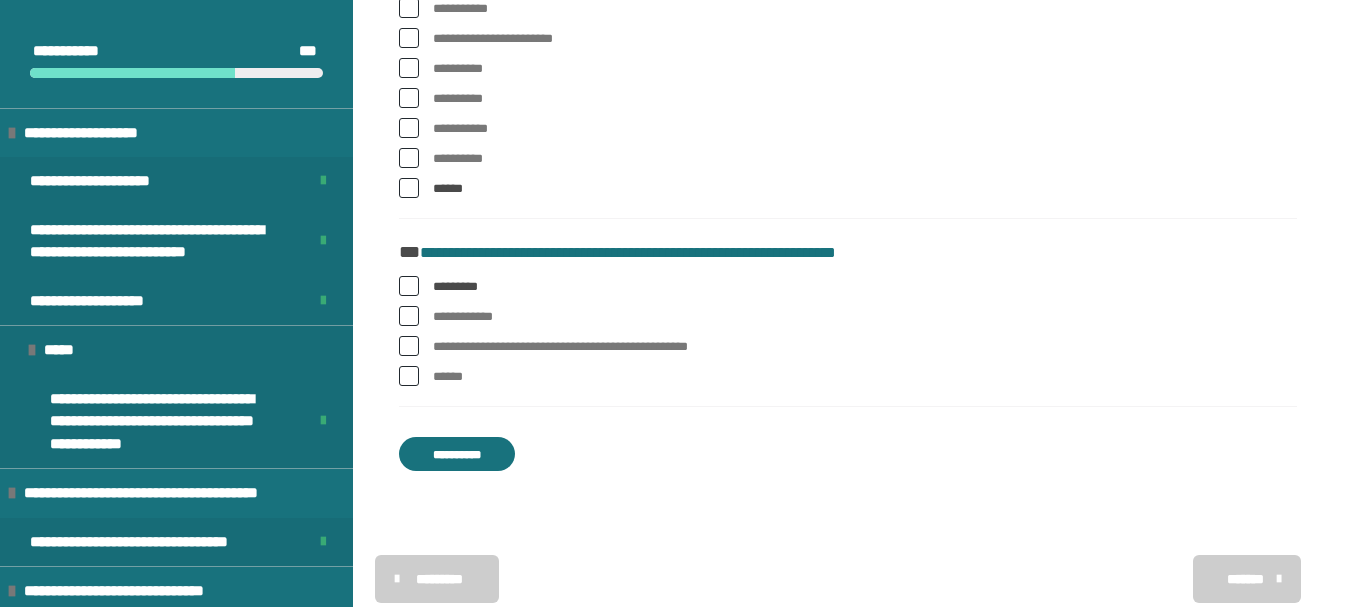 click at bounding box center [409, 316] 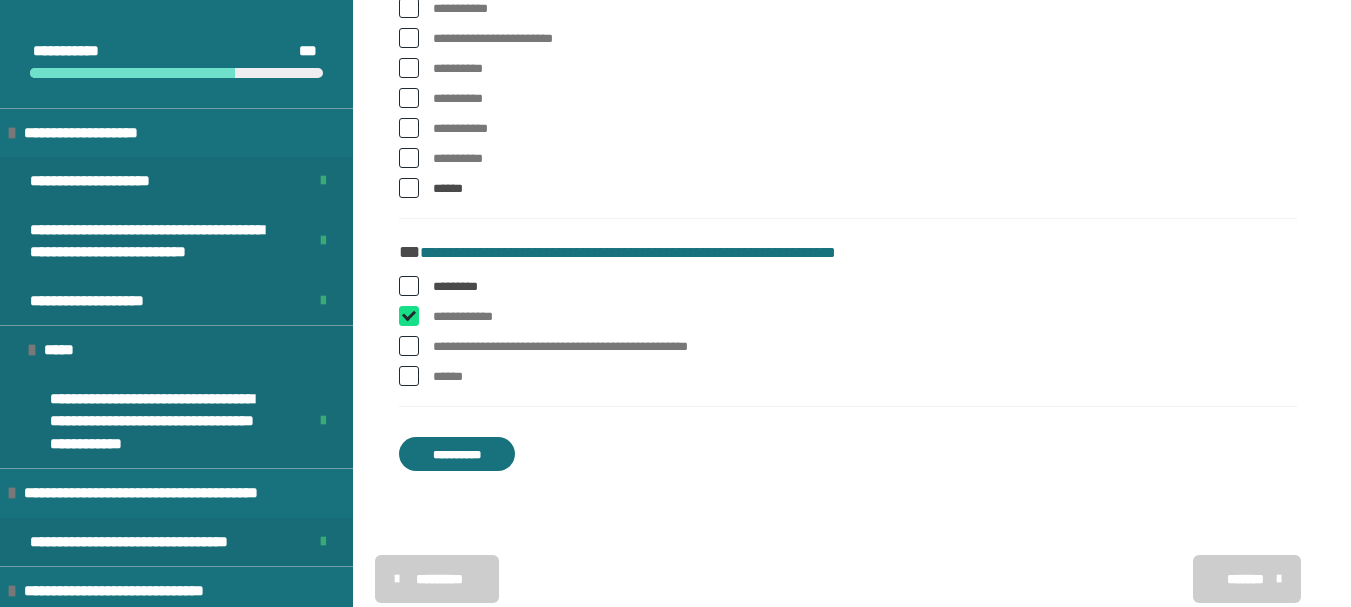 checkbox on "****" 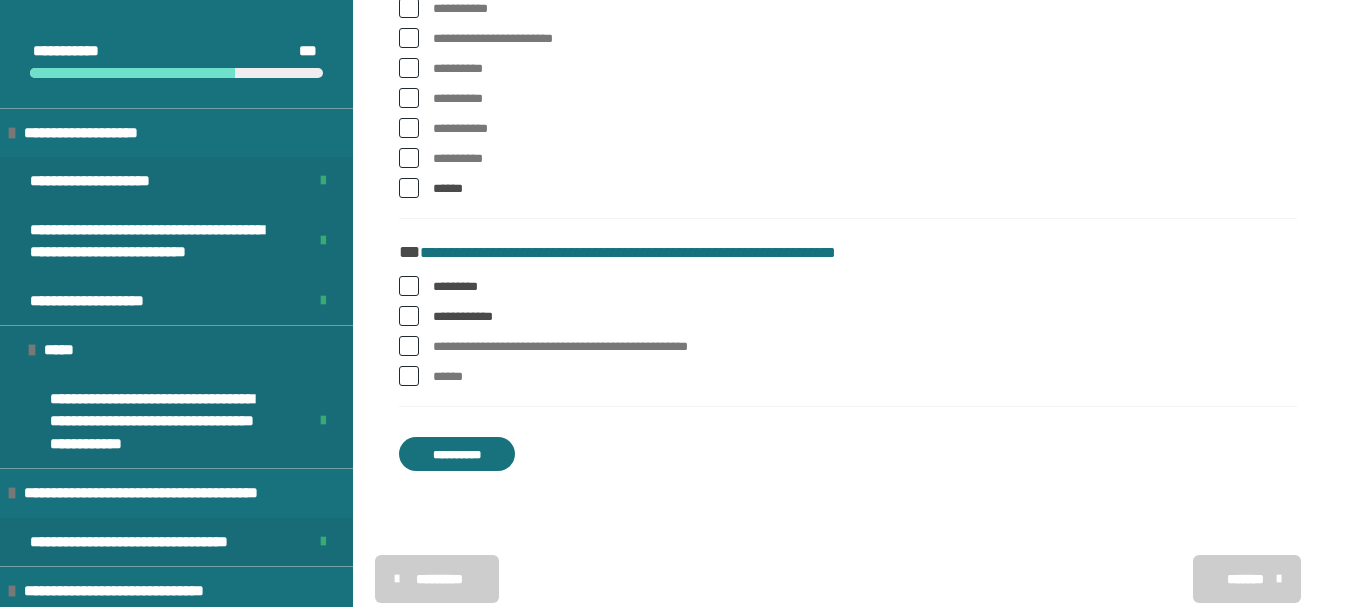click at bounding box center (409, 346) 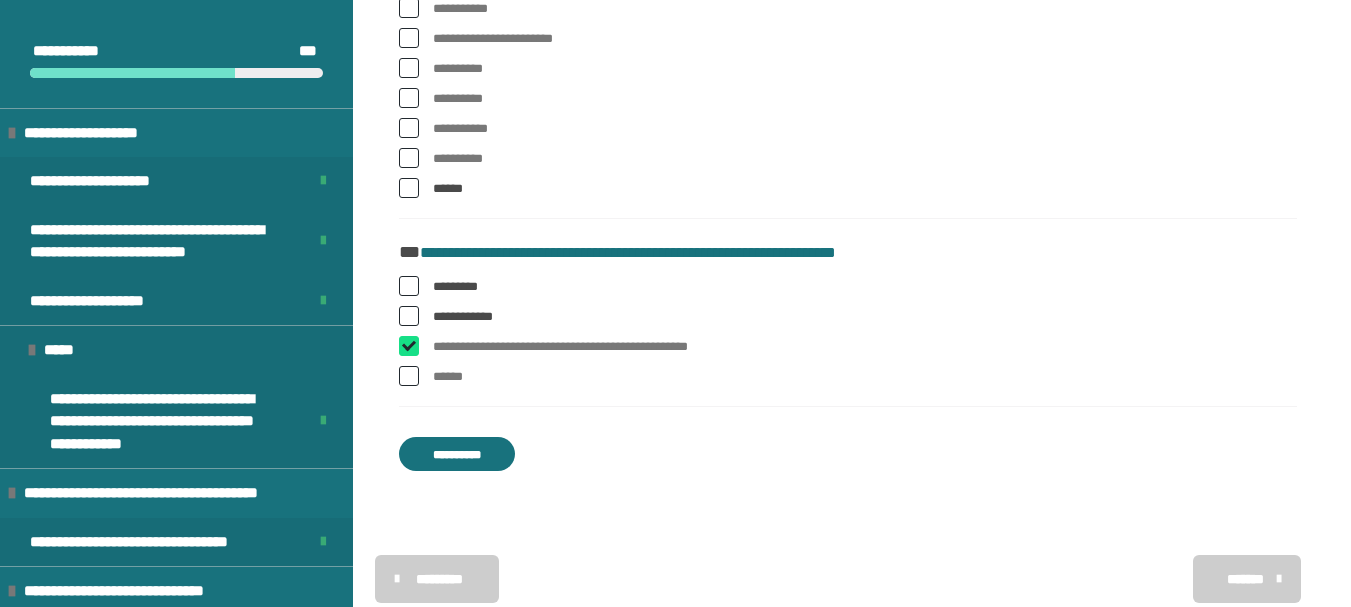 checkbox on "****" 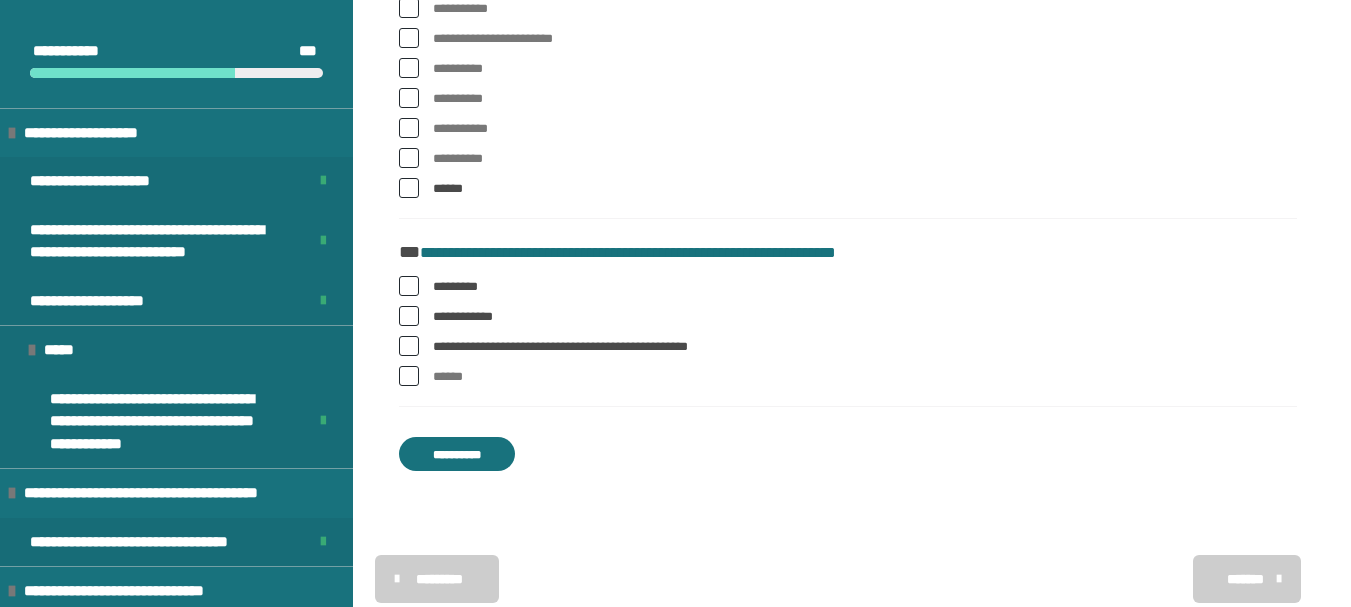click on "**********" at bounding box center (457, 454) 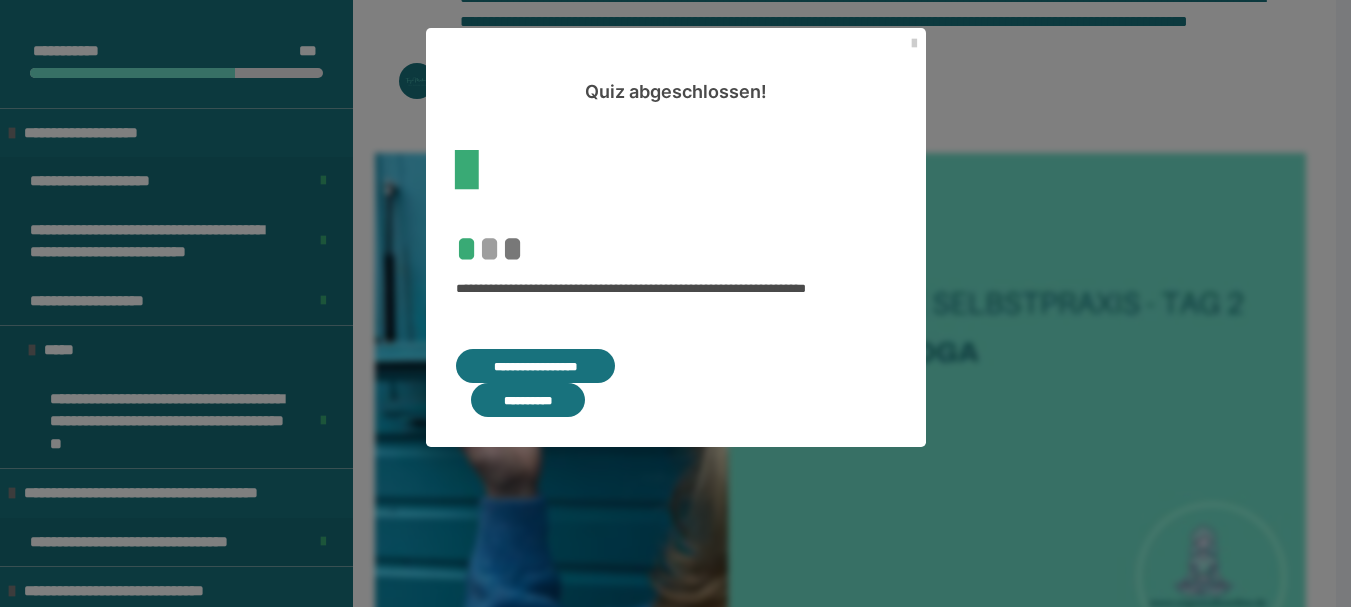 scroll, scrollTop: 2496, scrollLeft: 0, axis: vertical 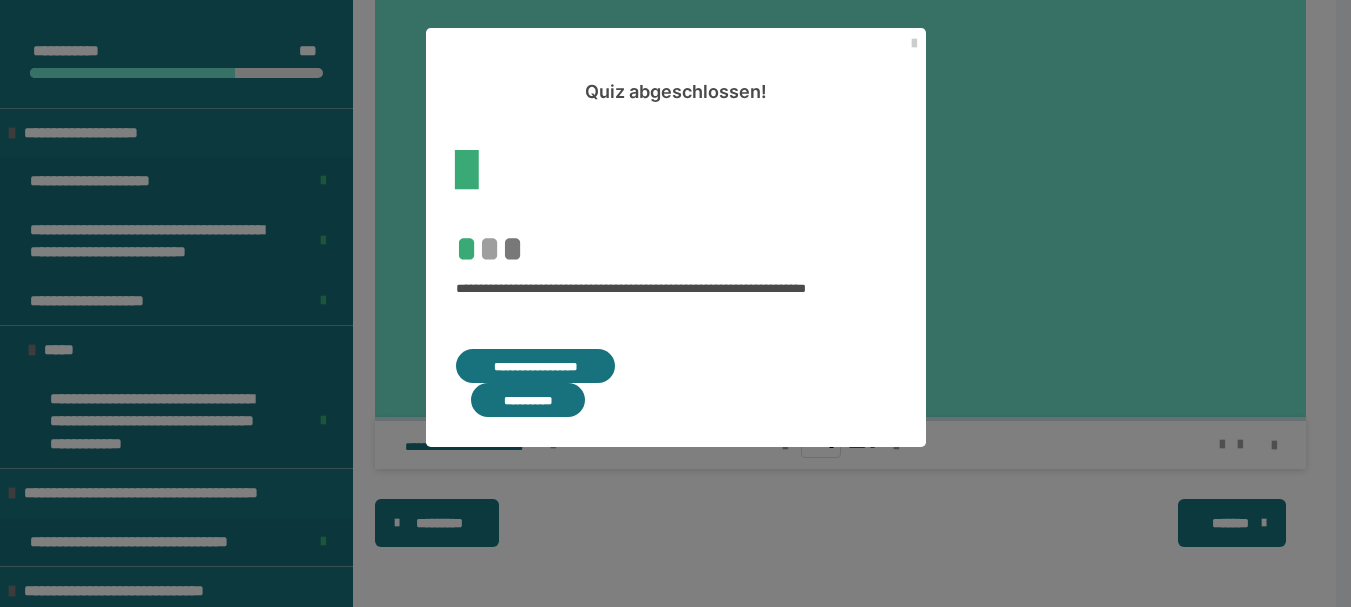 click on "**********" at bounding box center (528, 400) 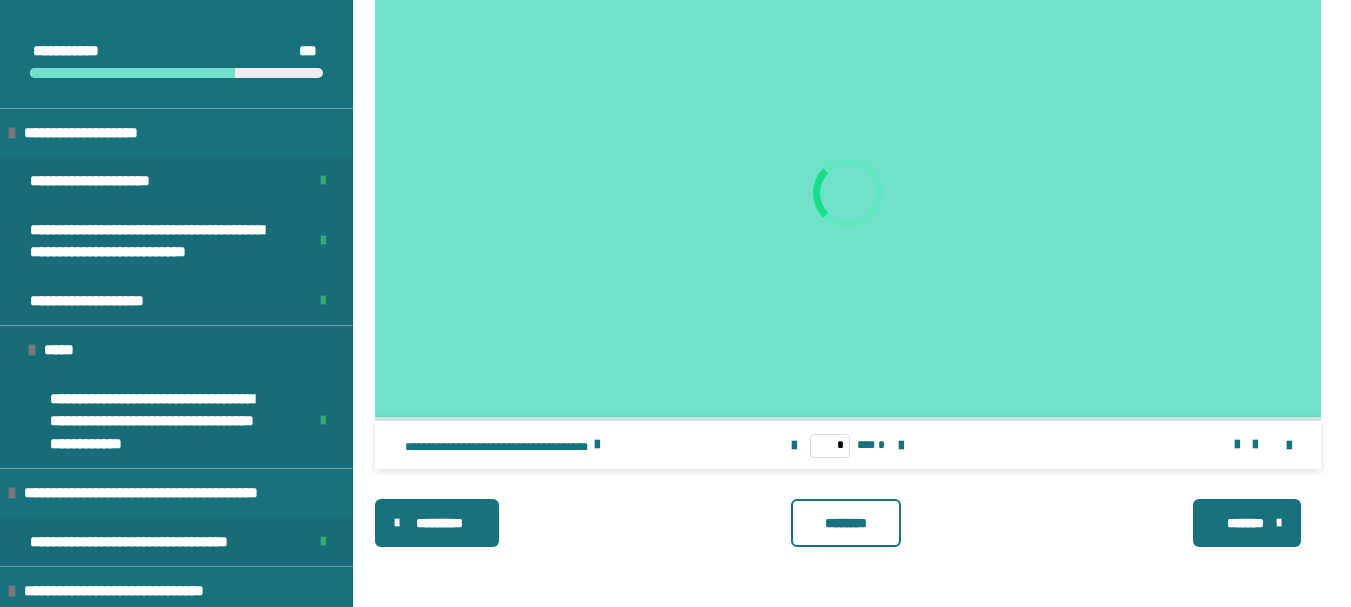 scroll, scrollTop: 1615, scrollLeft: 0, axis: vertical 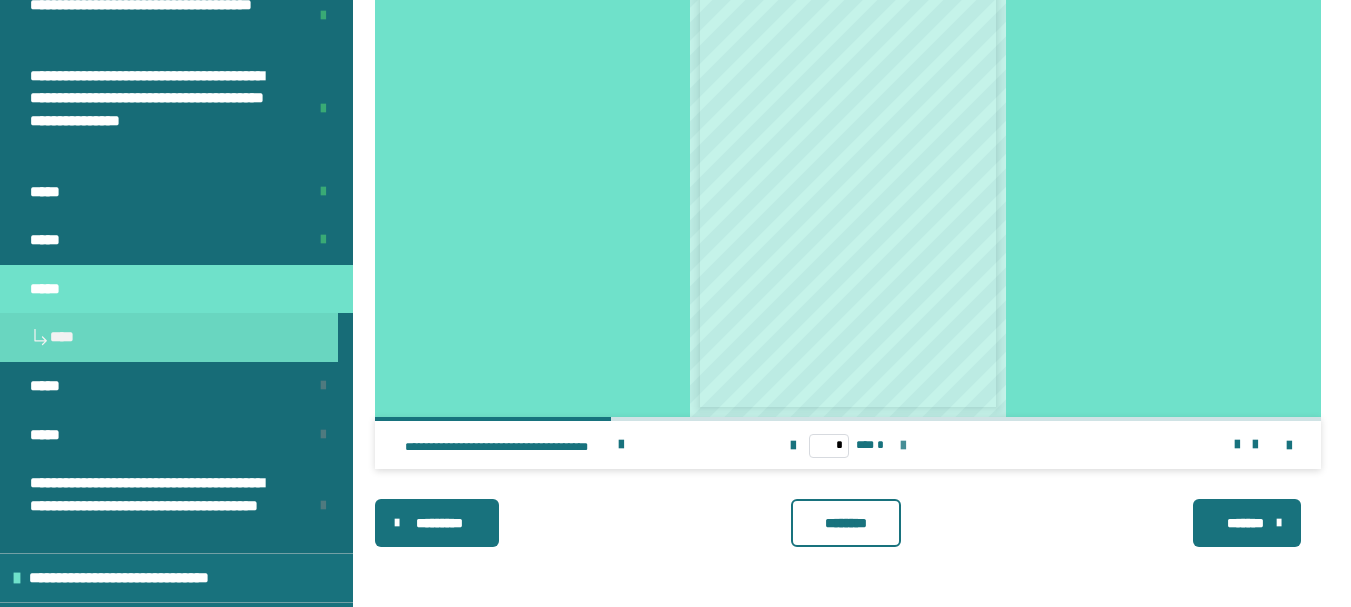 click at bounding box center (903, 446) 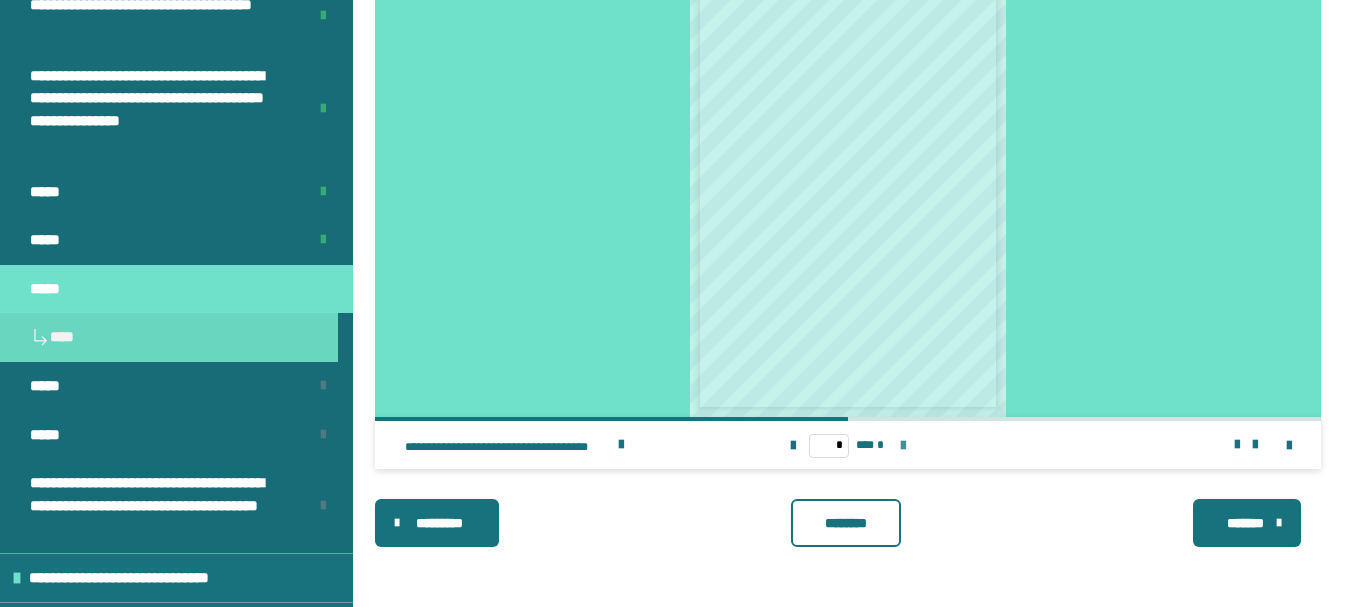 click at bounding box center (903, 446) 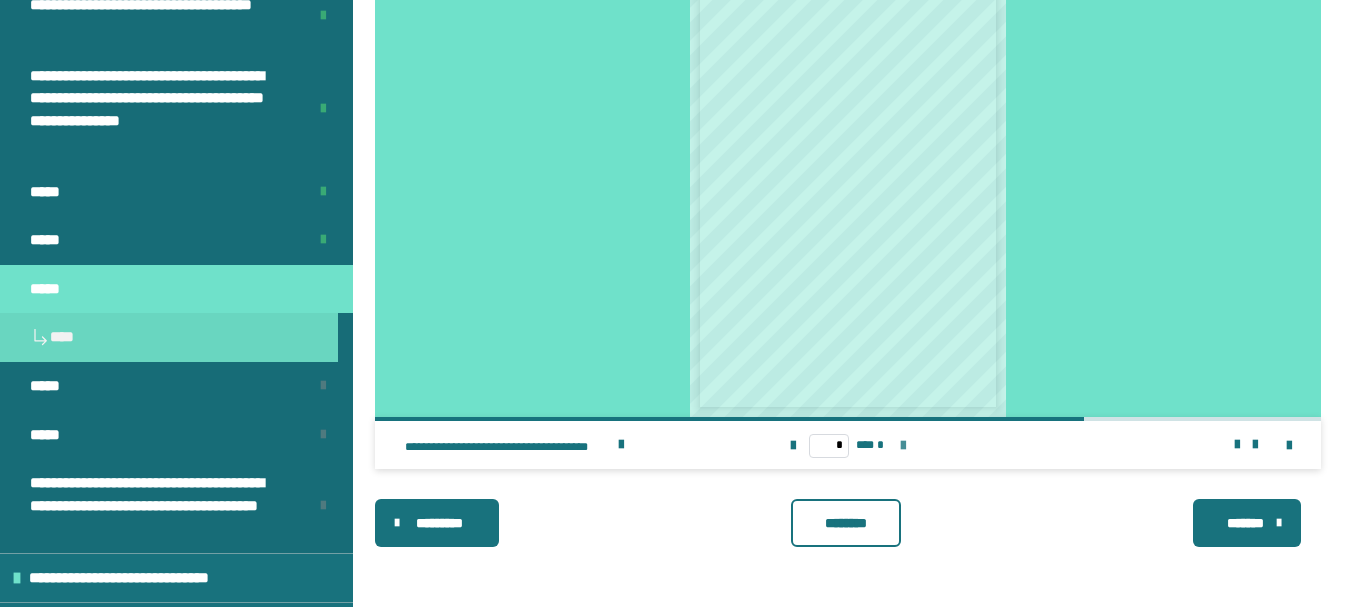 click at bounding box center (903, 446) 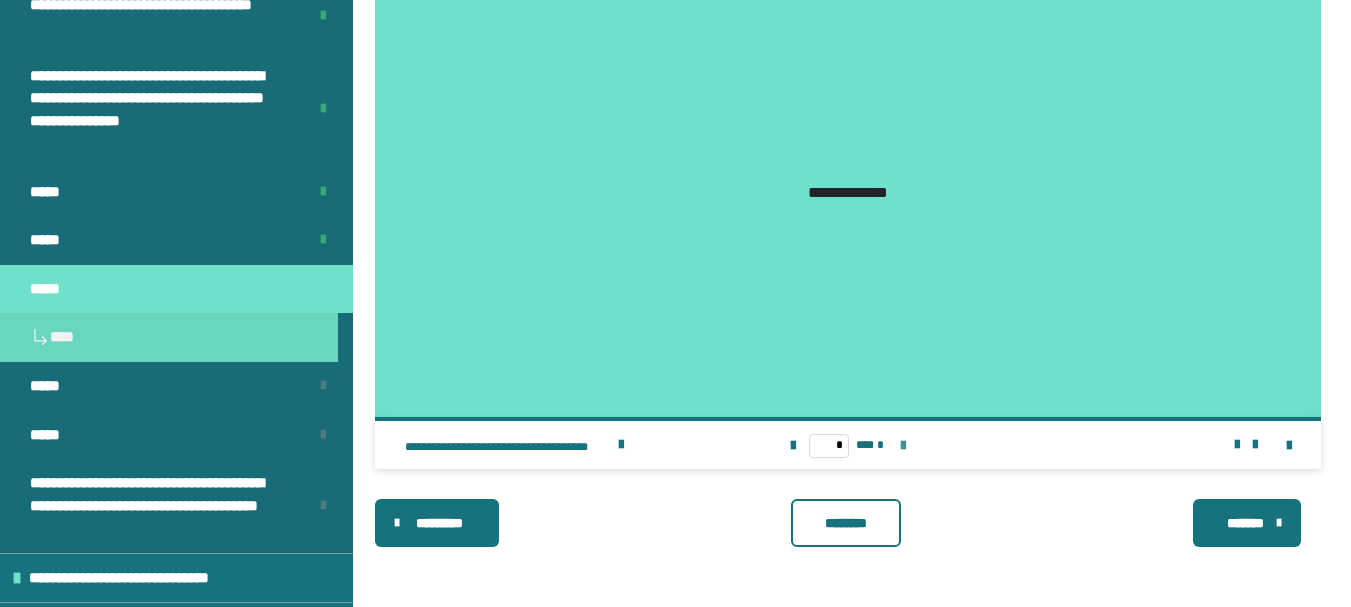 type on "*" 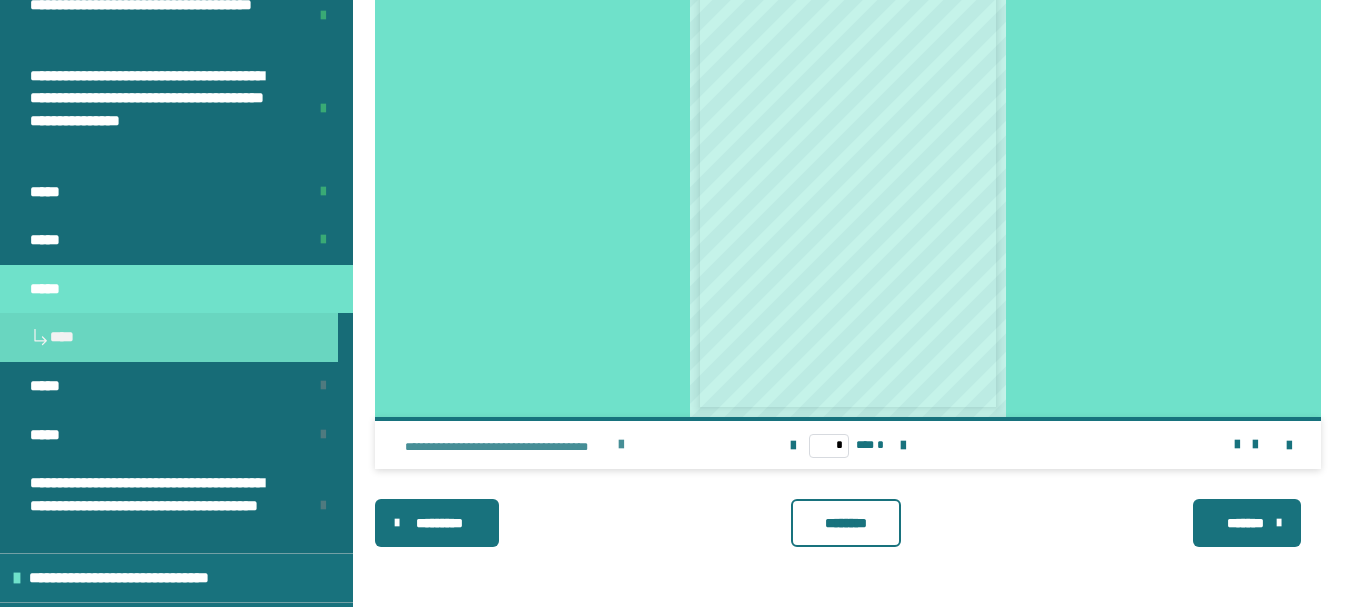 click at bounding box center [621, 445] 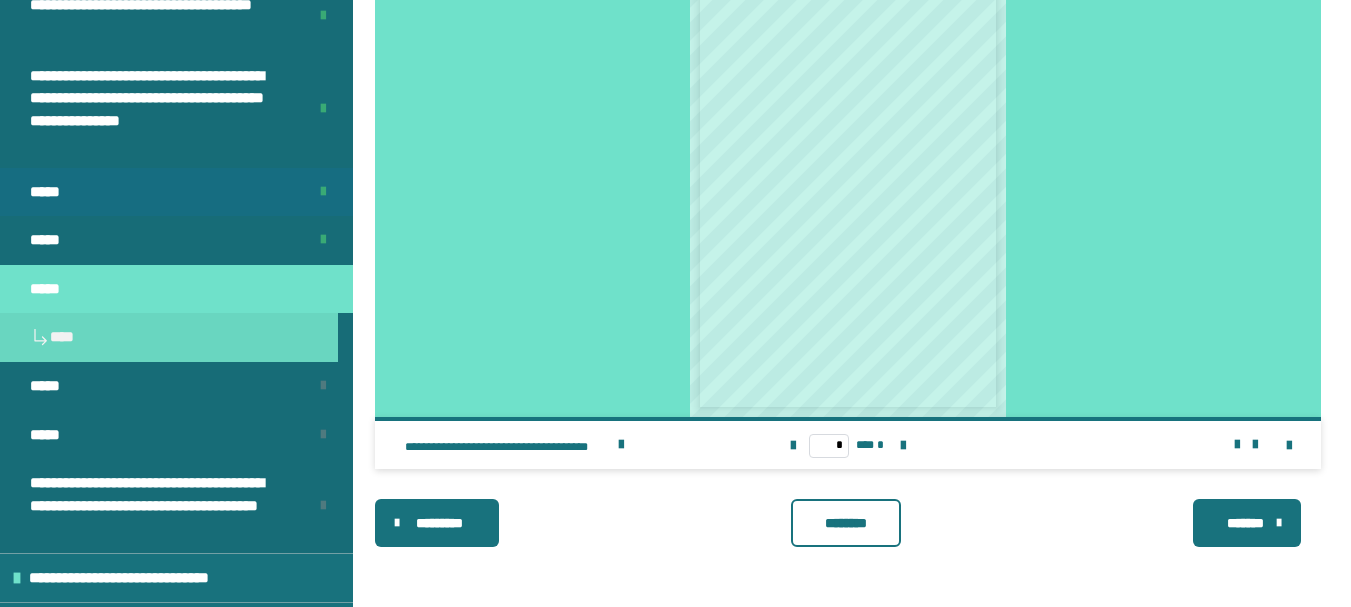 click on "*****" at bounding box center (47, 192) 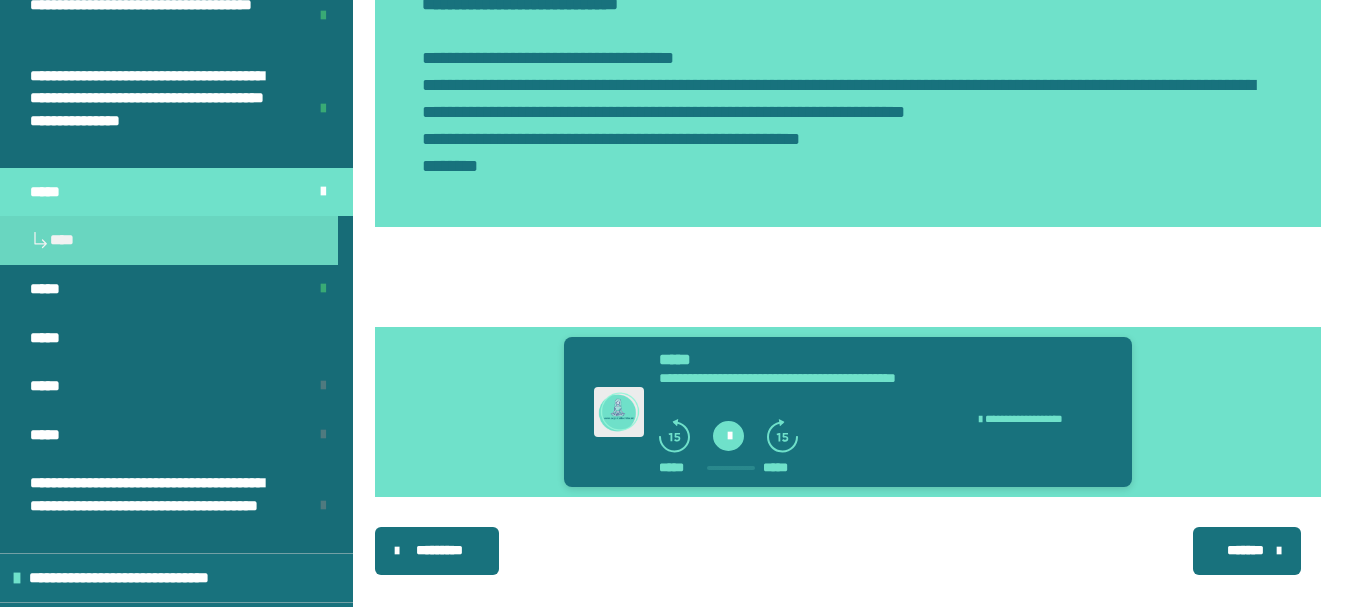 scroll, scrollTop: 1885, scrollLeft: 0, axis: vertical 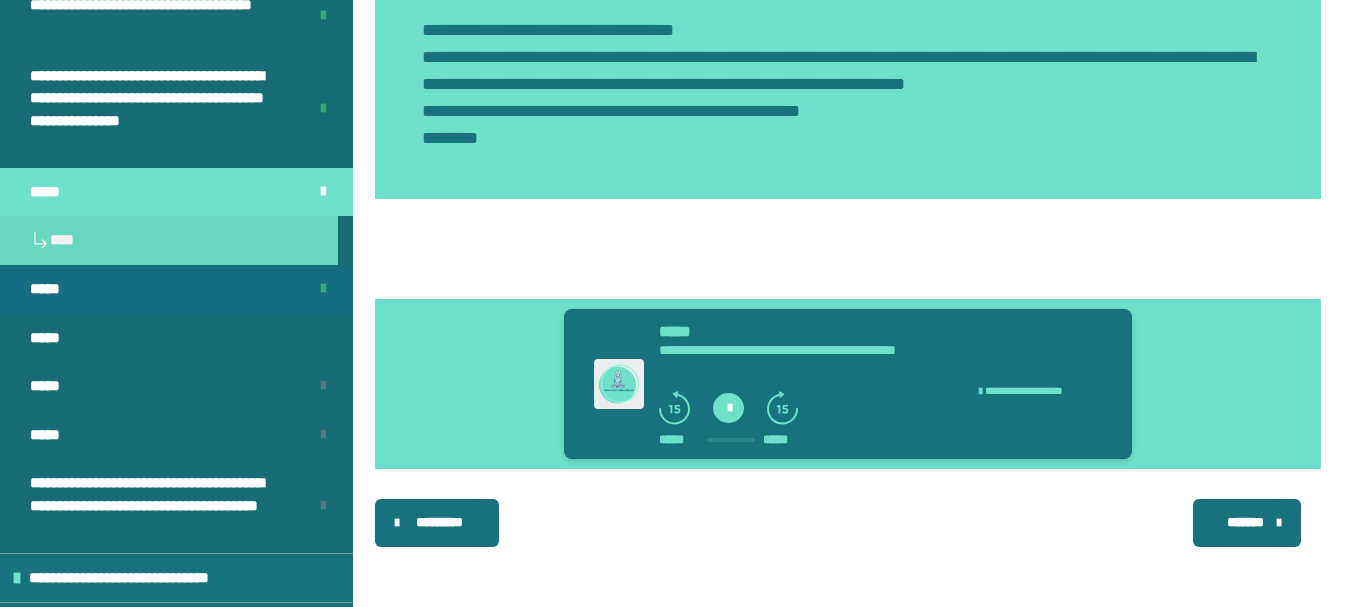 click on "*****" at bounding box center (176, 289) 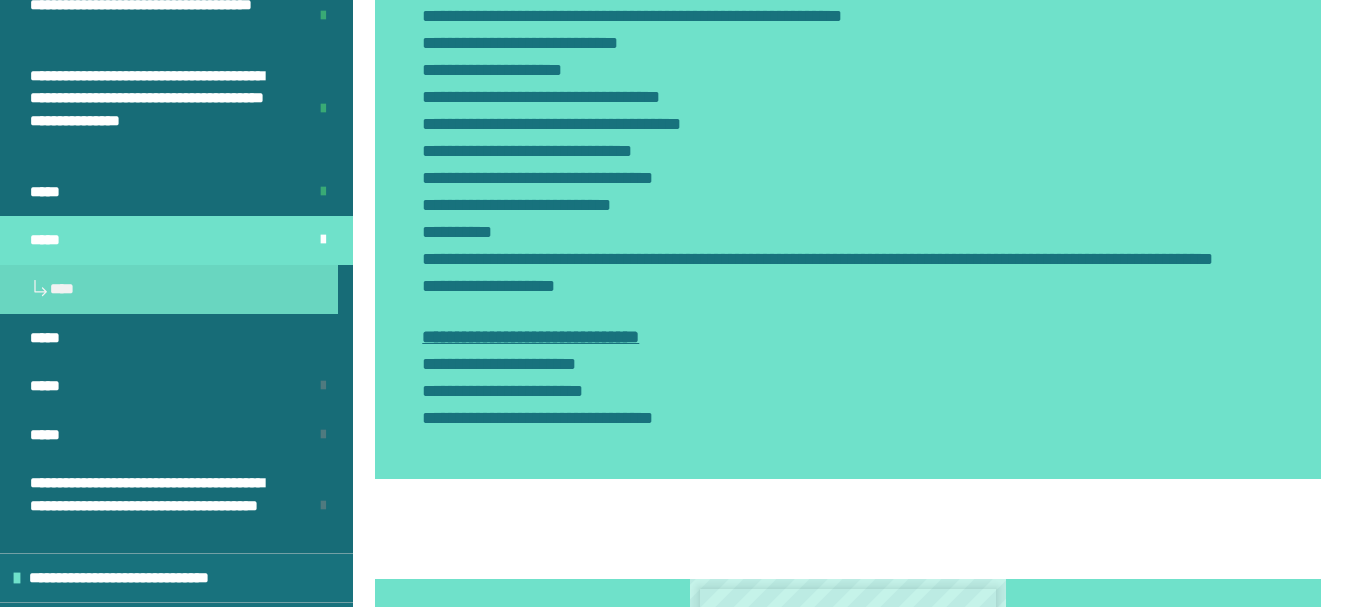 scroll, scrollTop: 1864, scrollLeft: 0, axis: vertical 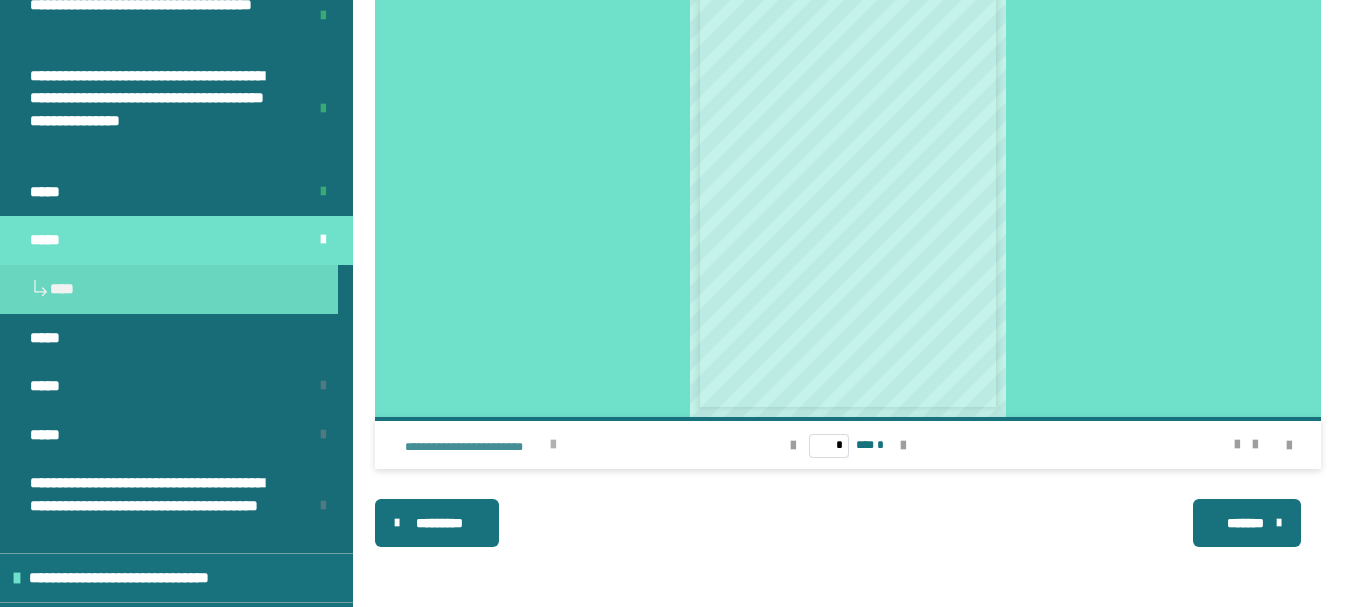 click on "**********" at bounding box center [474, 447] 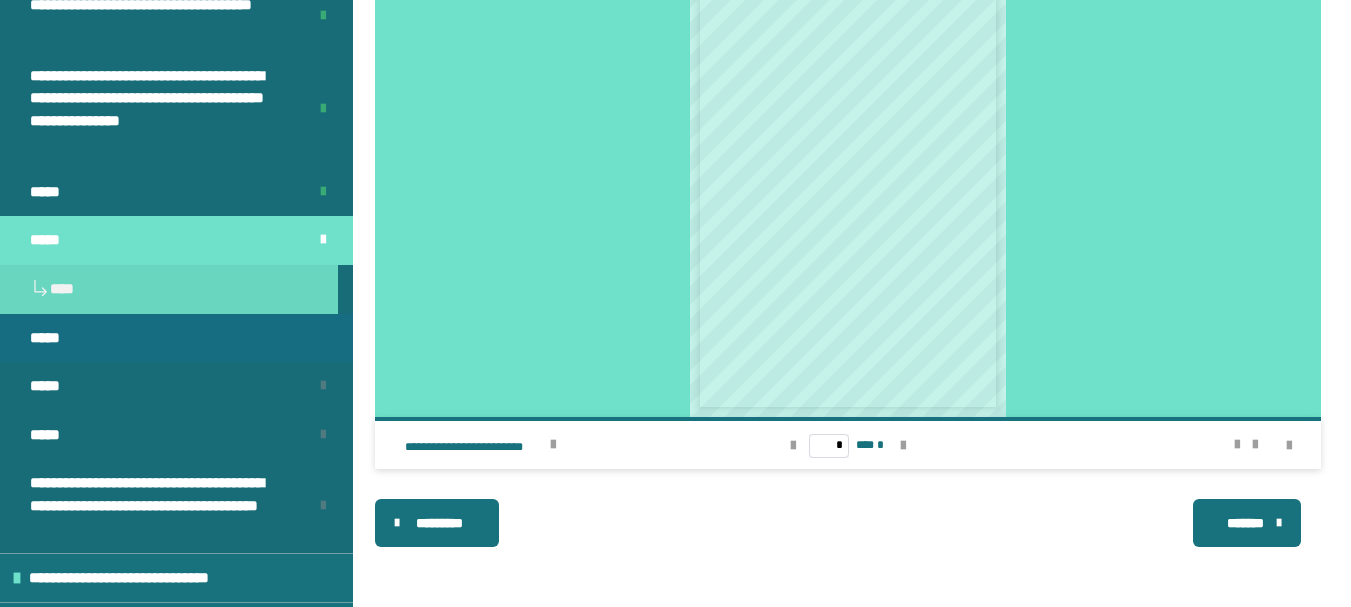 click on "*****" at bounding box center (176, 338) 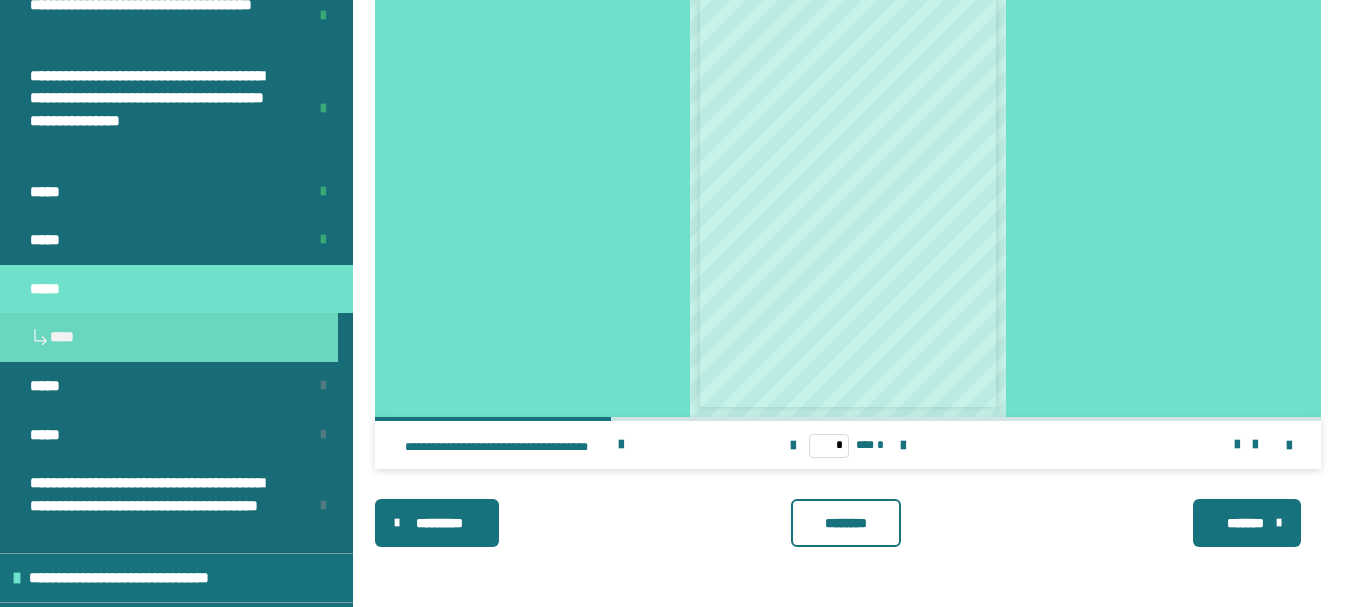 scroll, scrollTop: 1614, scrollLeft: 0, axis: vertical 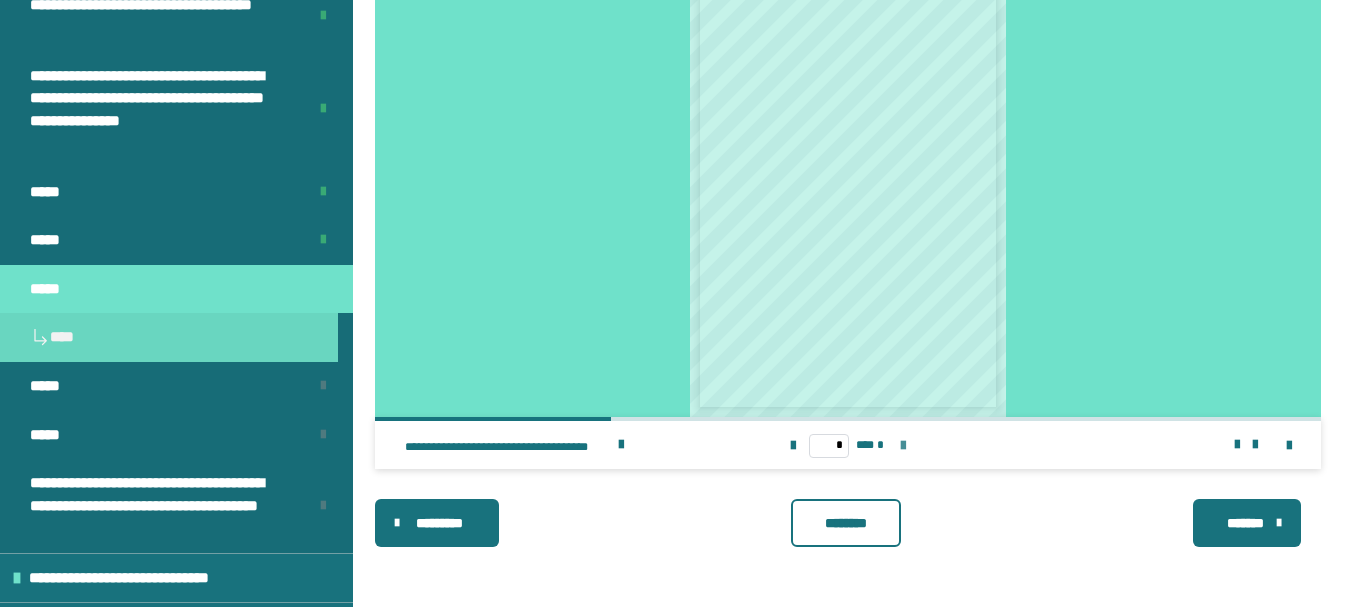 click at bounding box center [903, 446] 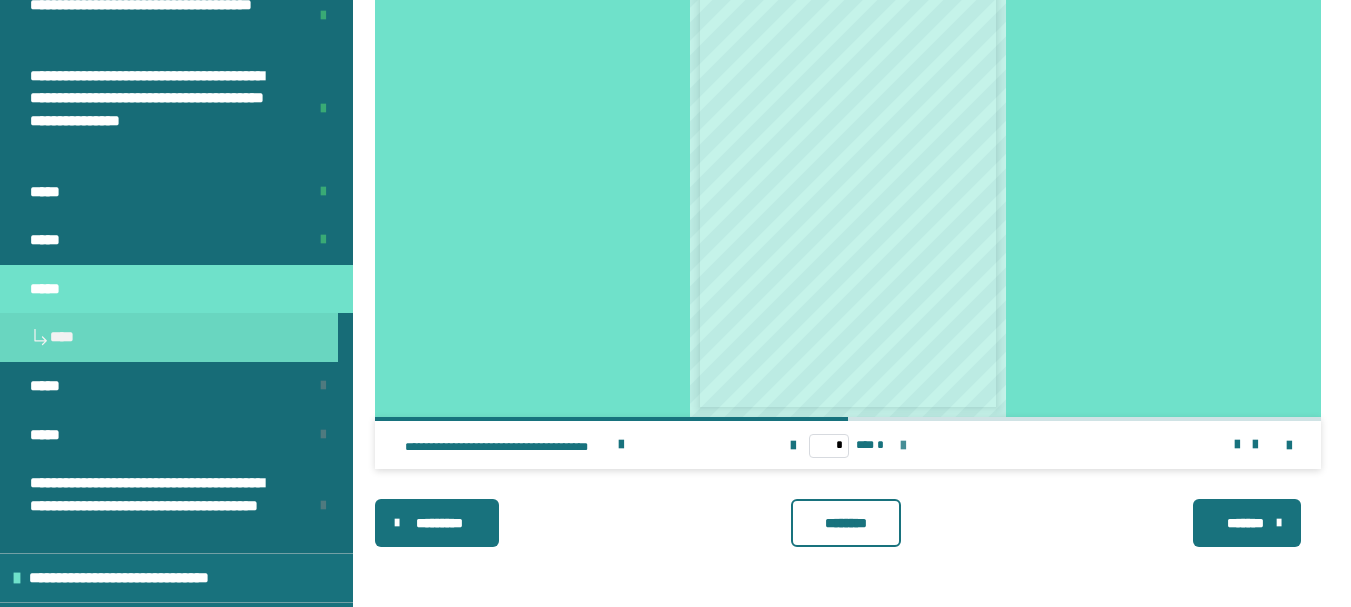 click at bounding box center (903, 446) 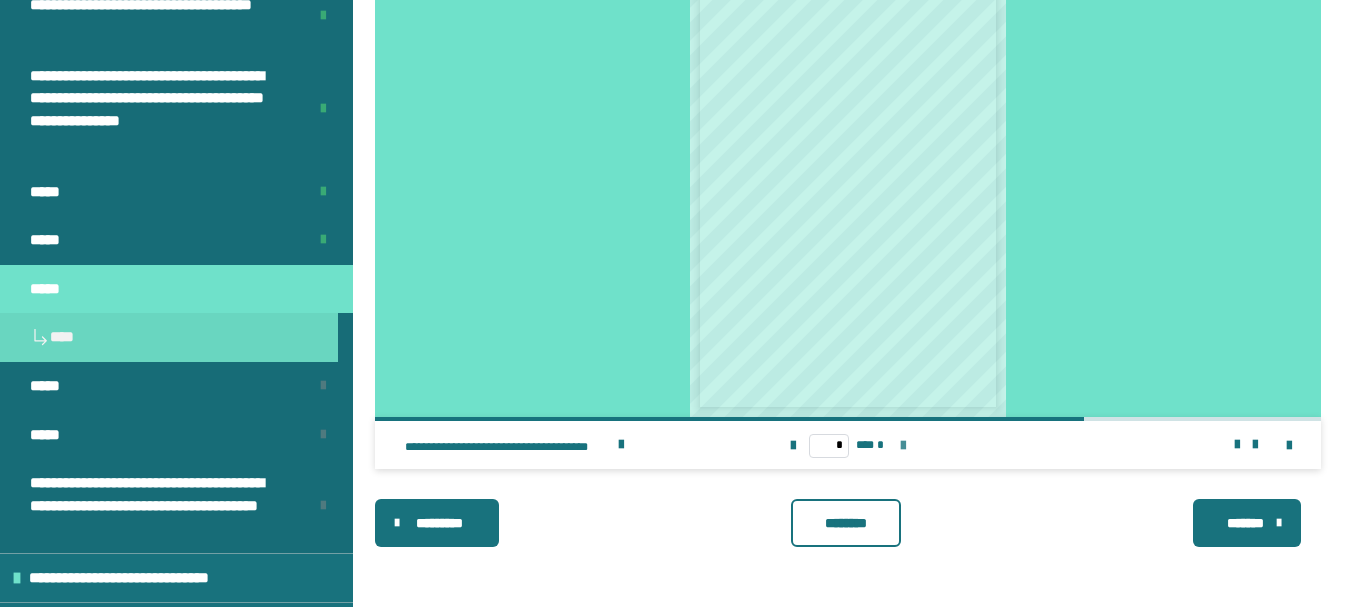 click at bounding box center (903, 446) 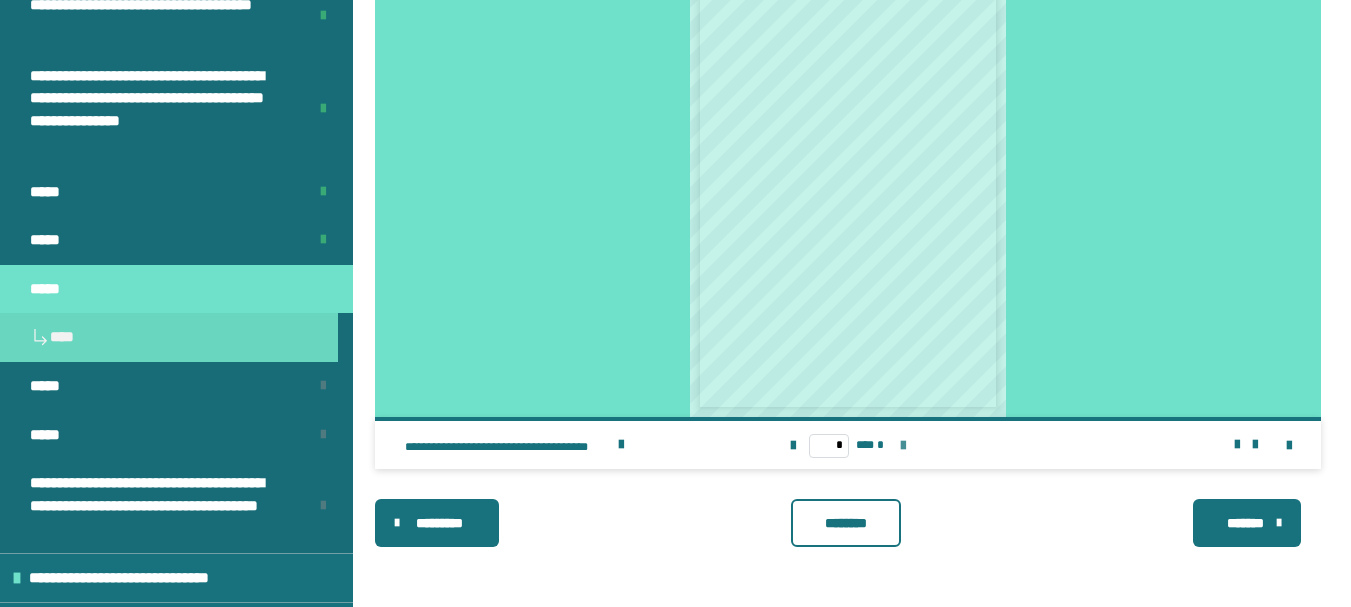 click on "* *** *" at bounding box center (848, 445) 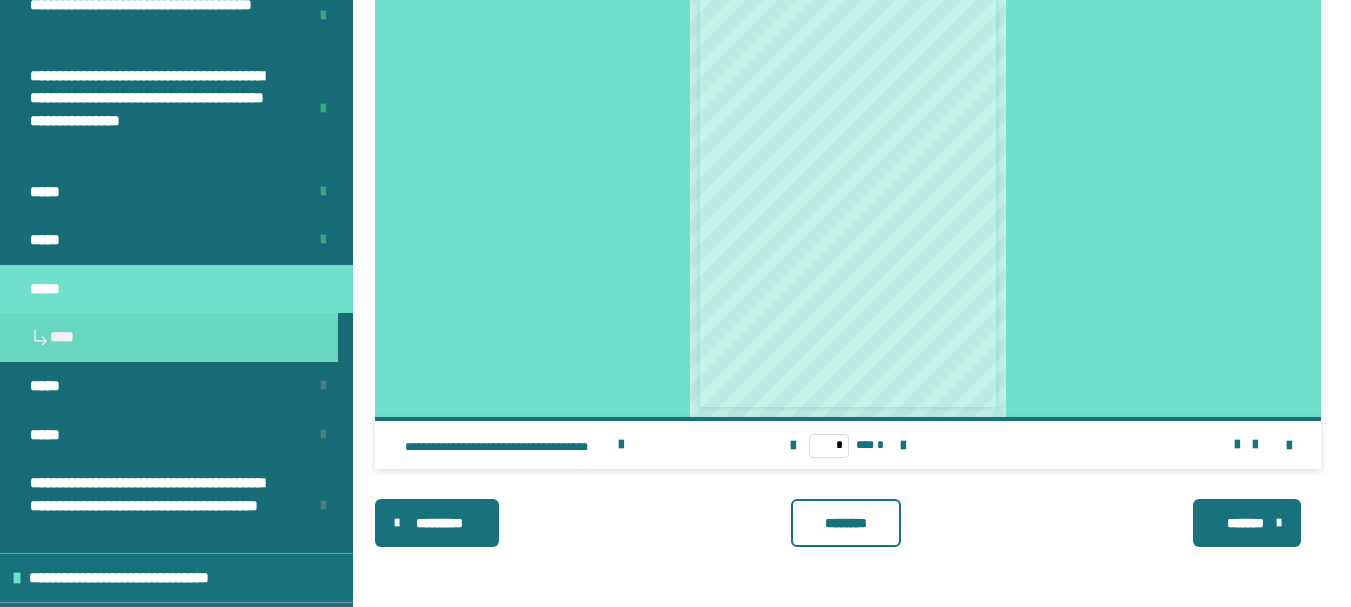 click on "********" at bounding box center (846, 523) 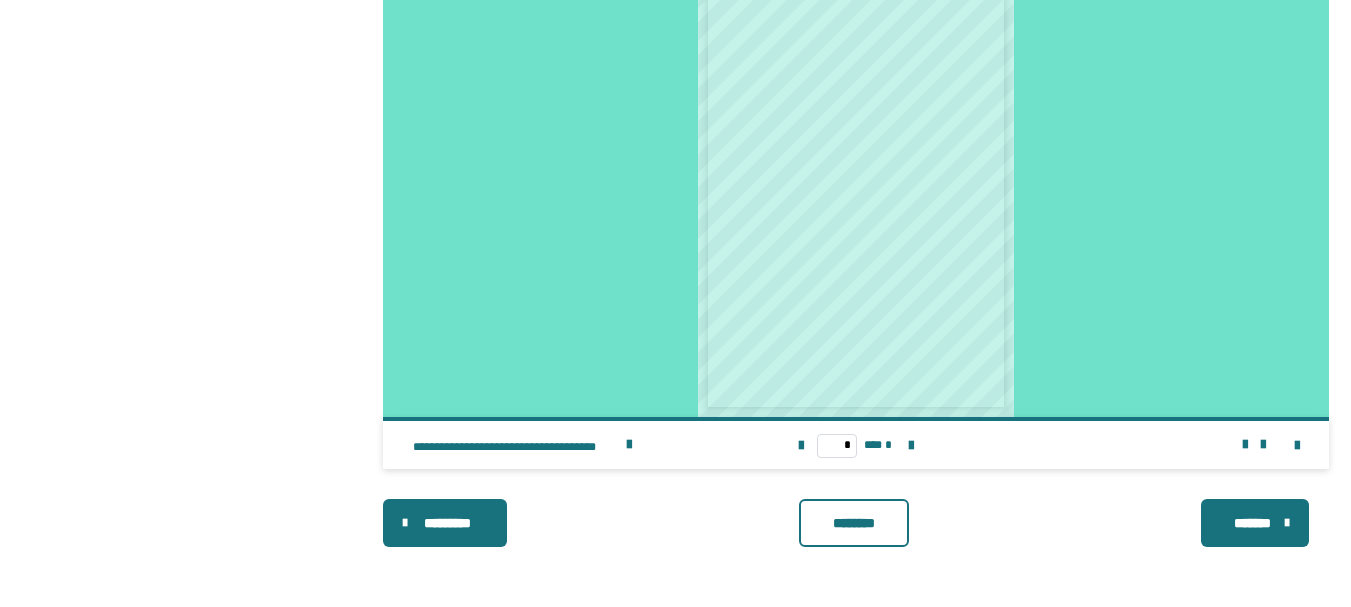 scroll, scrollTop: 0, scrollLeft: 0, axis: both 